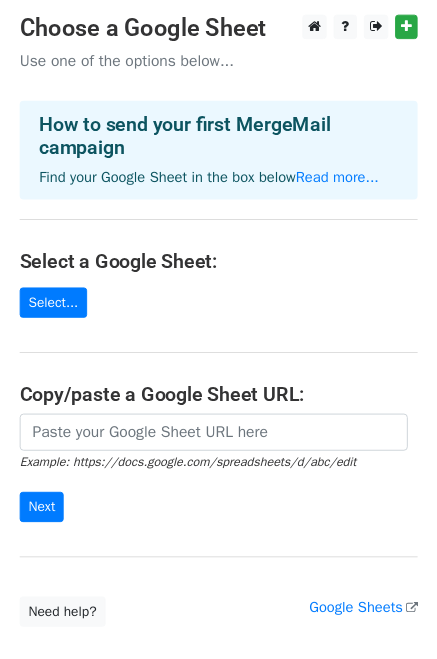 scroll, scrollTop: 0, scrollLeft: 0, axis: both 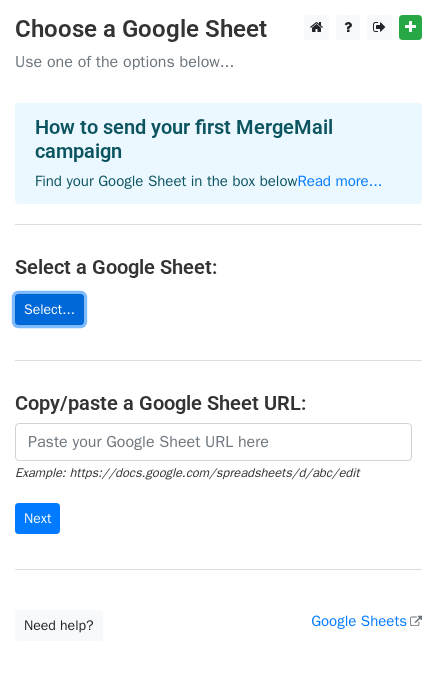 click on "Select..." at bounding box center [49, 309] 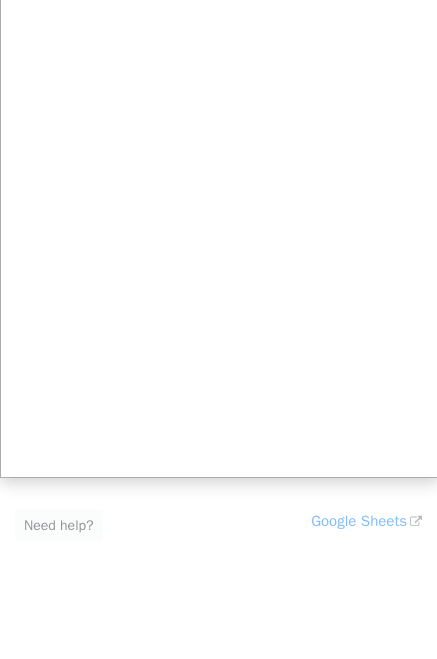 scroll, scrollTop: 140, scrollLeft: 0, axis: vertical 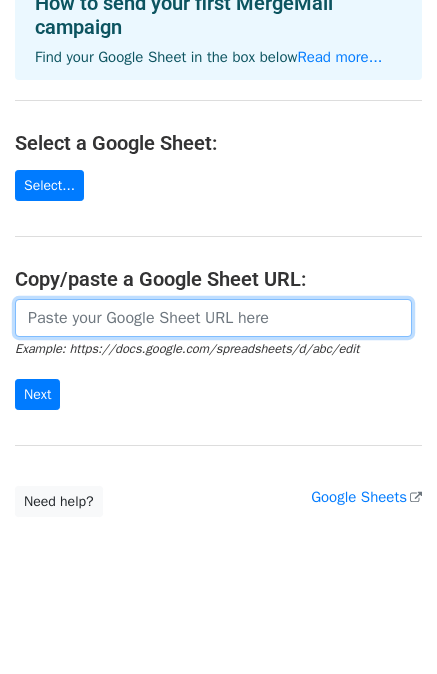 click at bounding box center (213, 318) 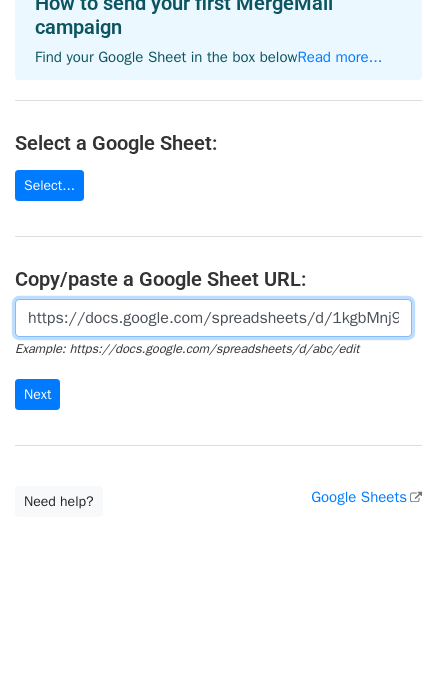 scroll, scrollTop: 0, scrollLeft: 1038, axis: horizontal 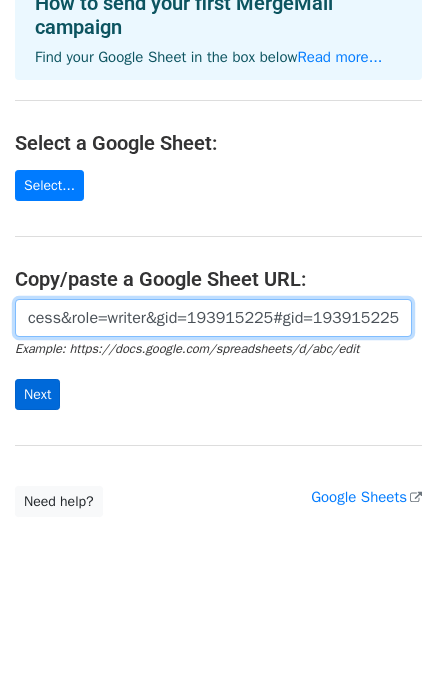 type on "https://docs.google.com/spreadsheets/d/1kgbMnj9VNyvCGax_vMfTu1oDv6Ryl5sl/edit?userstoinvite=vt.thuy%40vju.ac.vn&sharingaction=manageaccess&role=writer&gid=193915225#gid=193915225" 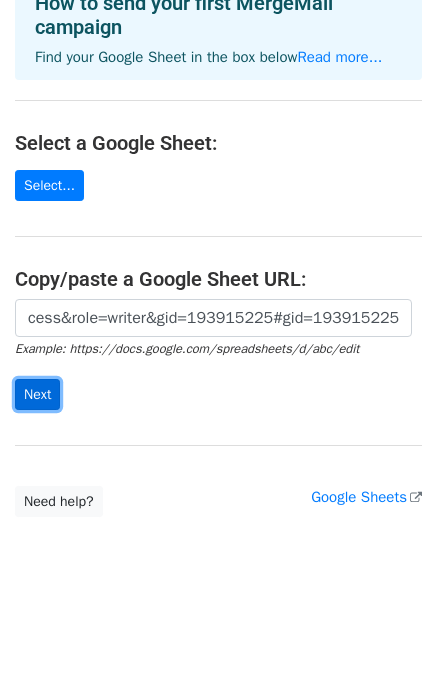 scroll, scrollTop: 0, scrollLeft: 0, axis: both 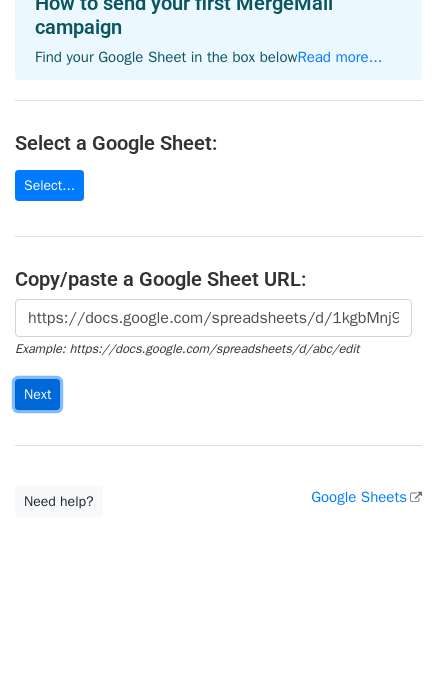 click on "Next" at bounding box center (37, 394) 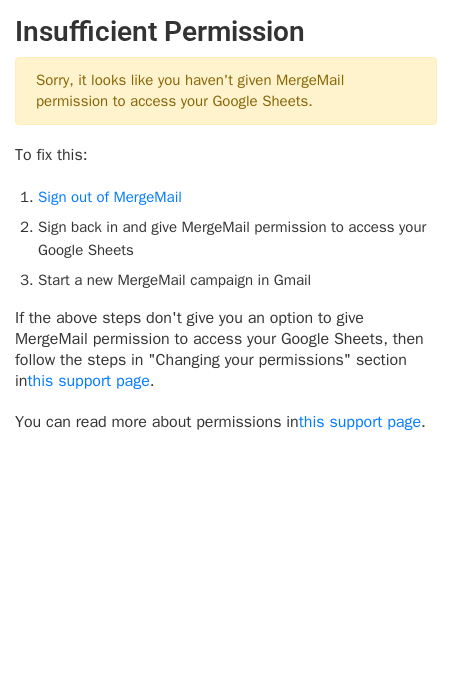 scroll, scrollTop: 0, scrollLeft: 0, axis: both 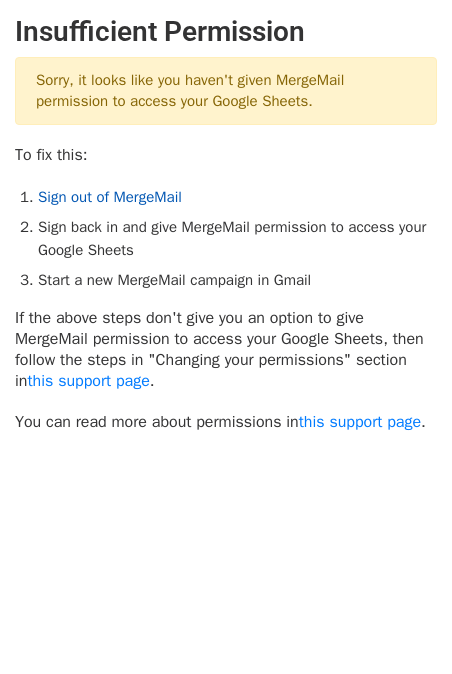 click on "Sign out of MergeMail" at bounding box center [110, 197] 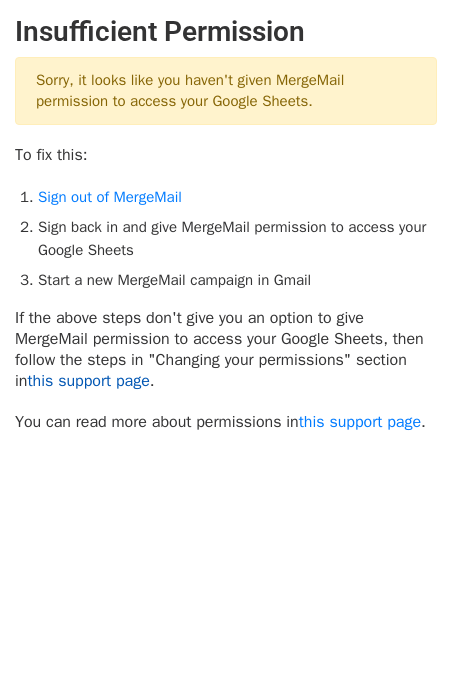 click on "this support page" at bounding box center [88, 381] 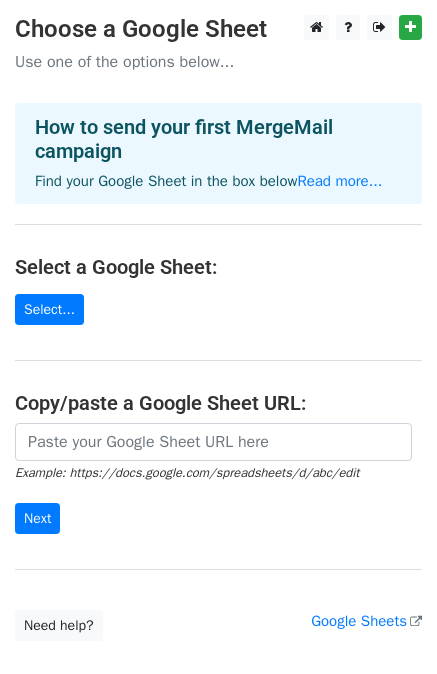 scroll, scrollTop: 124, scrollLeft: 0, axis: vertical 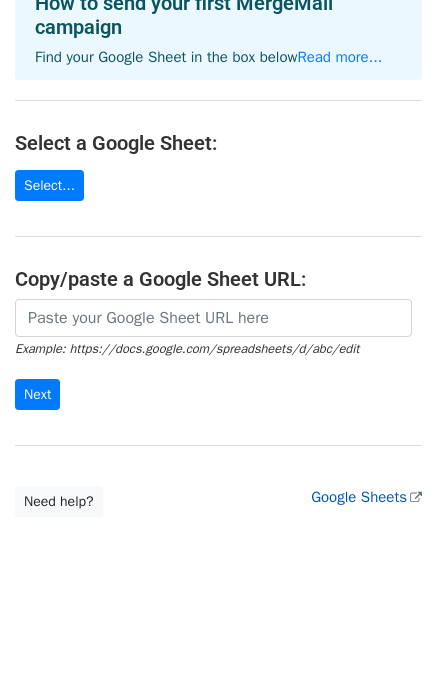 click on "Google Sheets" at bounding box center [366, 497] 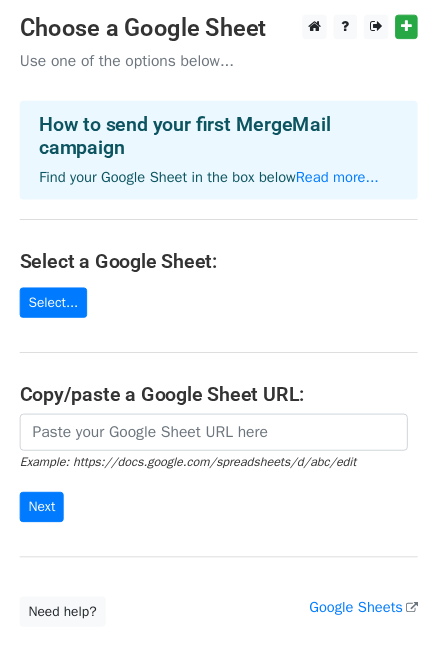 scroll, scrollTop: 124, scrollLeft: 0, axis: vertical 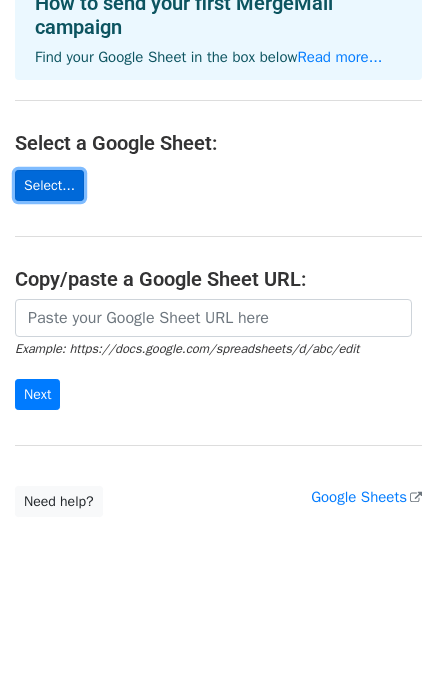 click on "Select..." at bounding box center [49, 185] 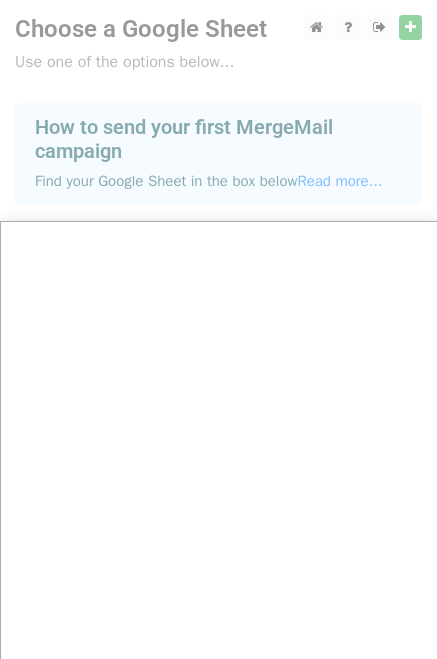 scroll, scrollTop: 140, scrollLeft: 0, axis: vertical 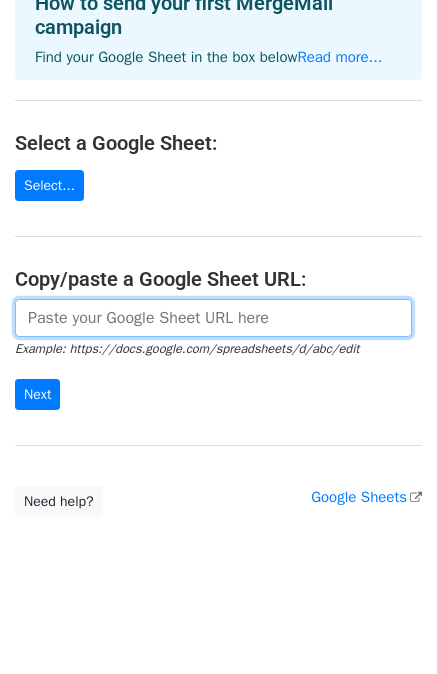 click at bounding box center (213, 318) 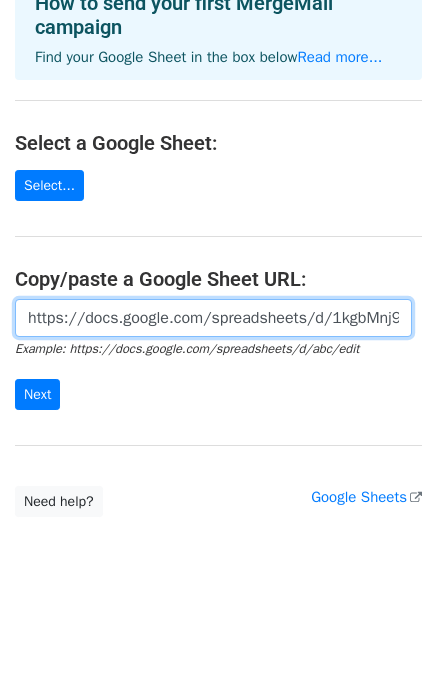 scroll, scrollTop: 0, scrollLeft: 1038, axis: horizontal 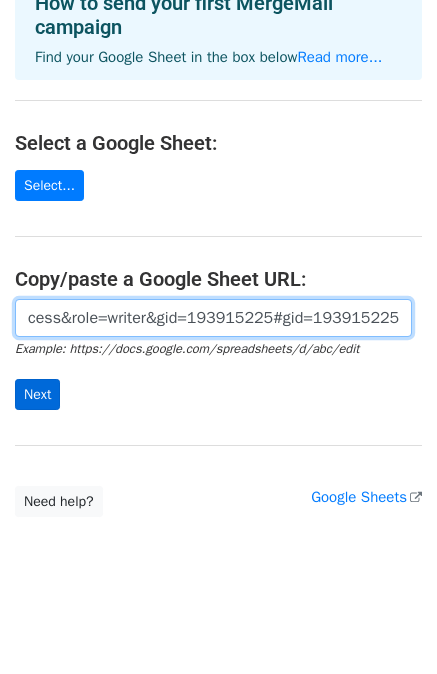 type on "https://docs.google.com/spreadsheets/d/1kgbMnj9VNyvCGax_vMfTu1oDv6Ryl5sl/edit?userstoinvite=vt.thuy%40vju.ac.vn&sharingaction=manageaccess&role=writer&gid=193915225#gid=193915225" 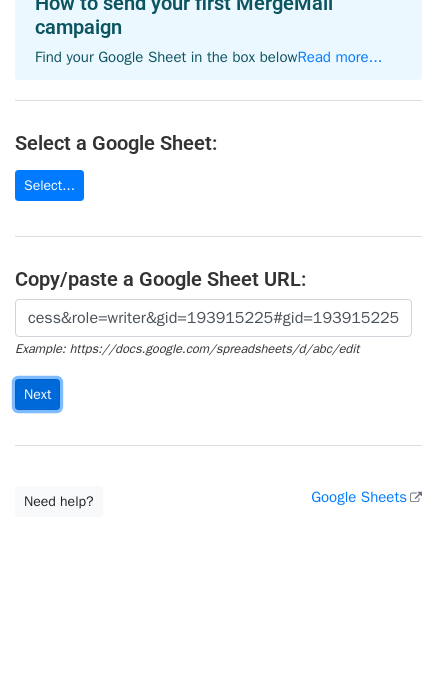 scroll, scrollTop: 0, scrollLeft: 0, axis: both 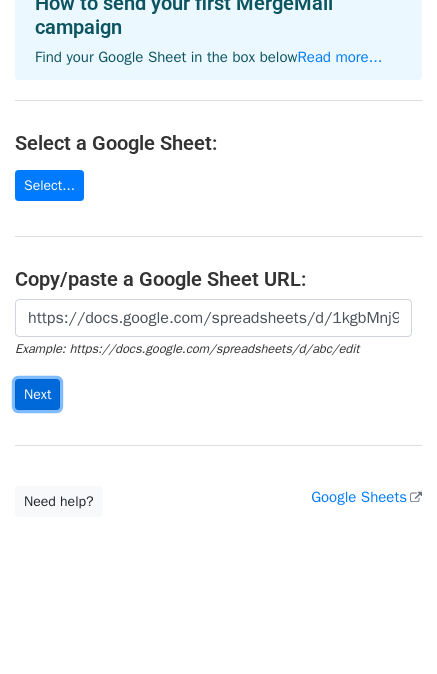 click on "Next" at bounding box center (37, 394) 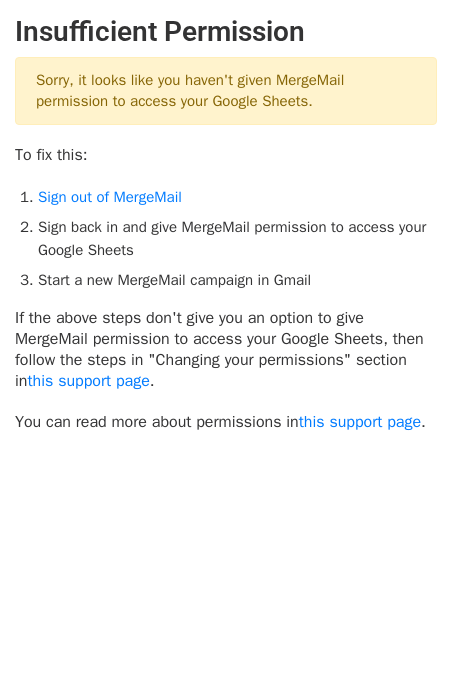 scroll, scrollTop: 0, scrollLeft: 0, axis: both 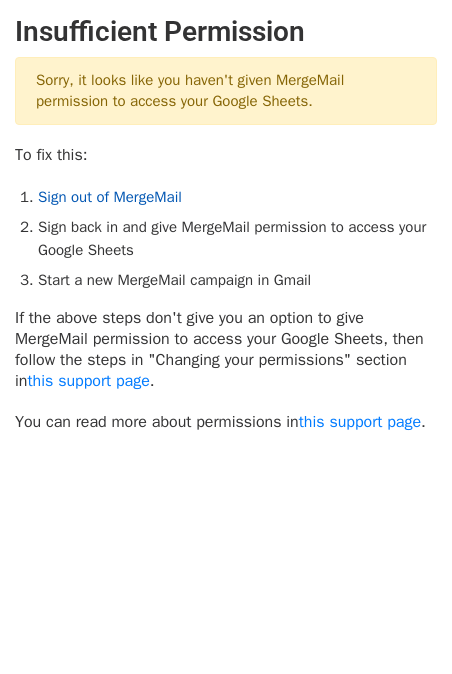 click on "Sign out of MergeMail" at bounding box center [110, 197] 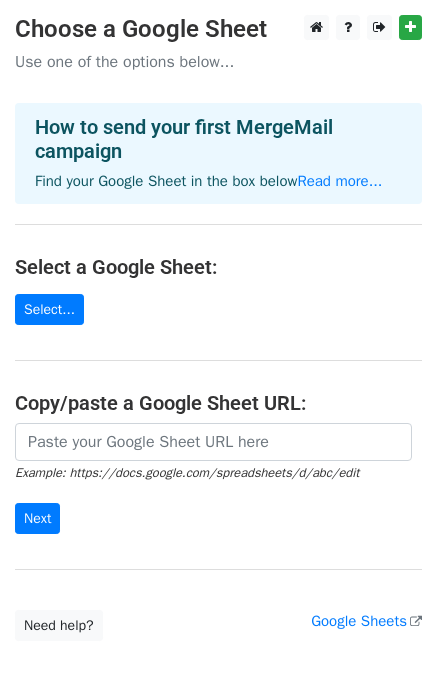 scroll, scrollTop: 0, scrollLeft: 0, axis: both 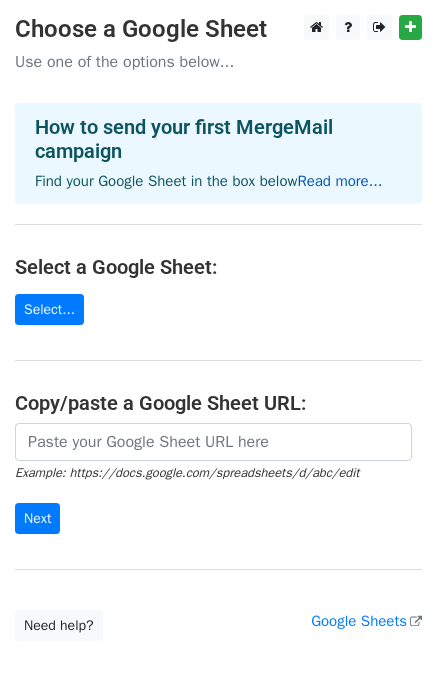 click on "Read more..." at bounding box center [339, 181] 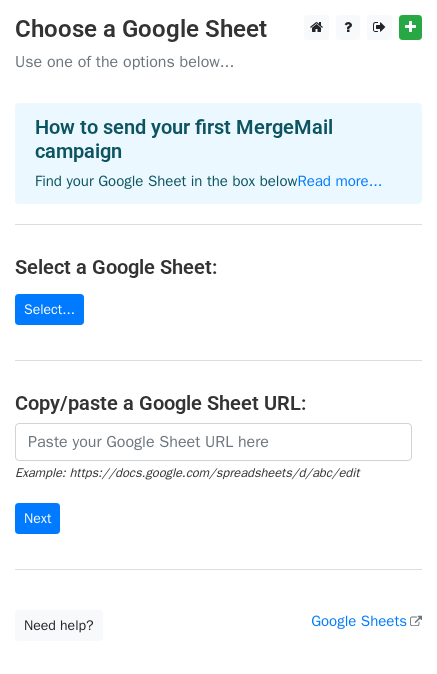 scroll, scrollTop: 124, scrollLeft: 0, axis: vertical 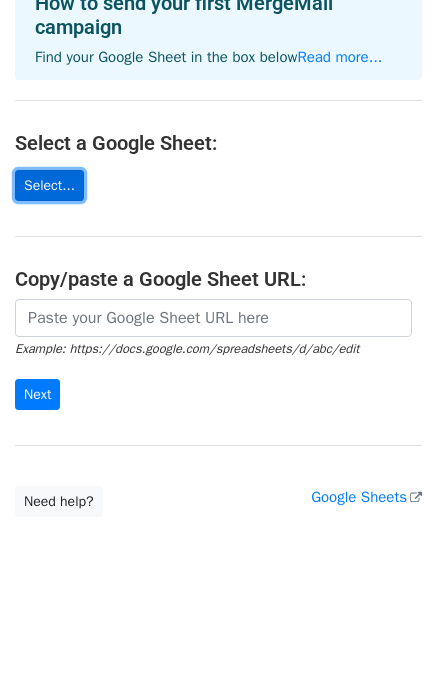 click on "Select..." at bounding box center (49, 185) 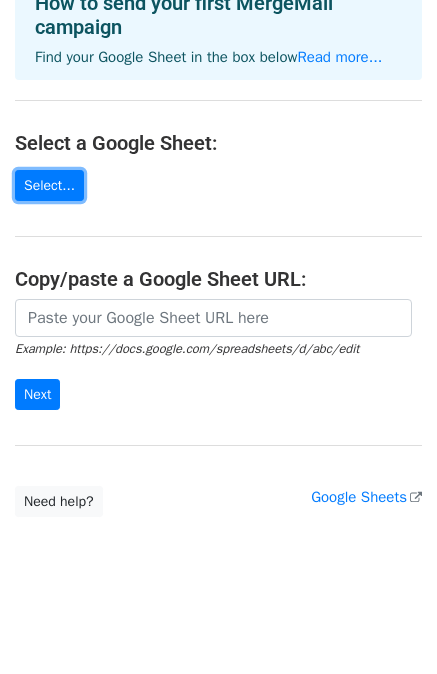 scroll, scrollTop: 0, scrollLeft: 0, axis: both 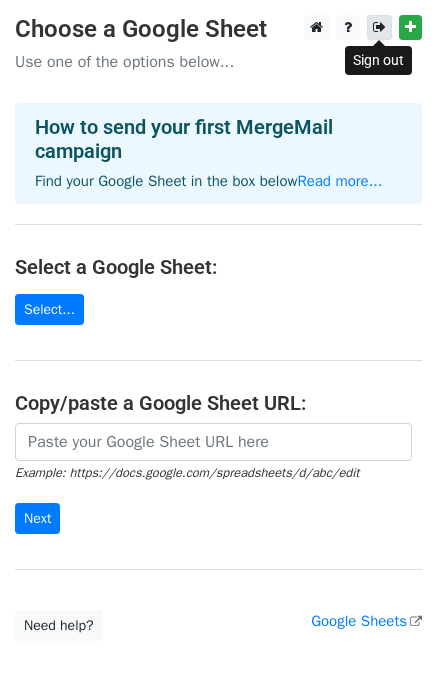 click at bounding box center [379, 27] 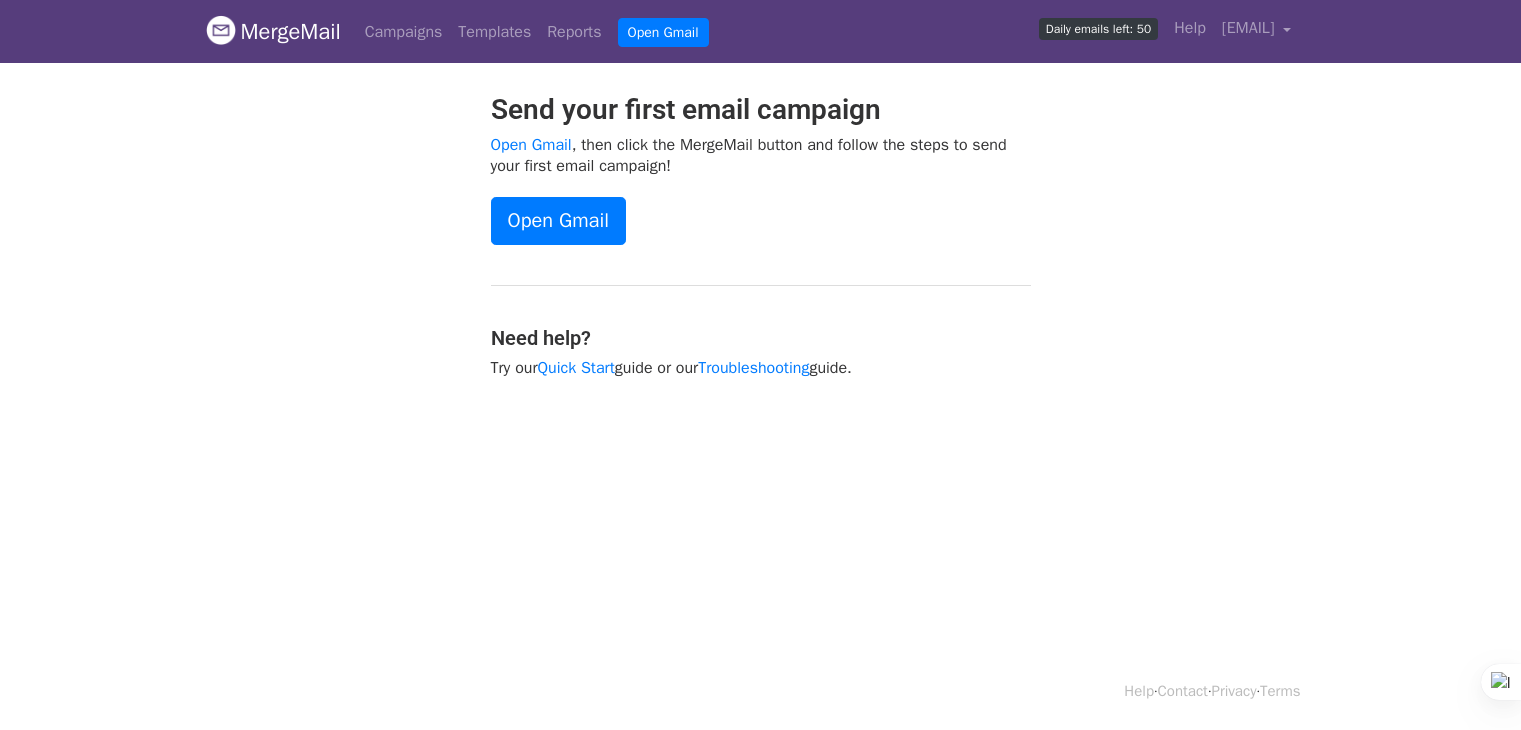 scroll, scrollTop: 0, scrollLeft: 0, axis: both 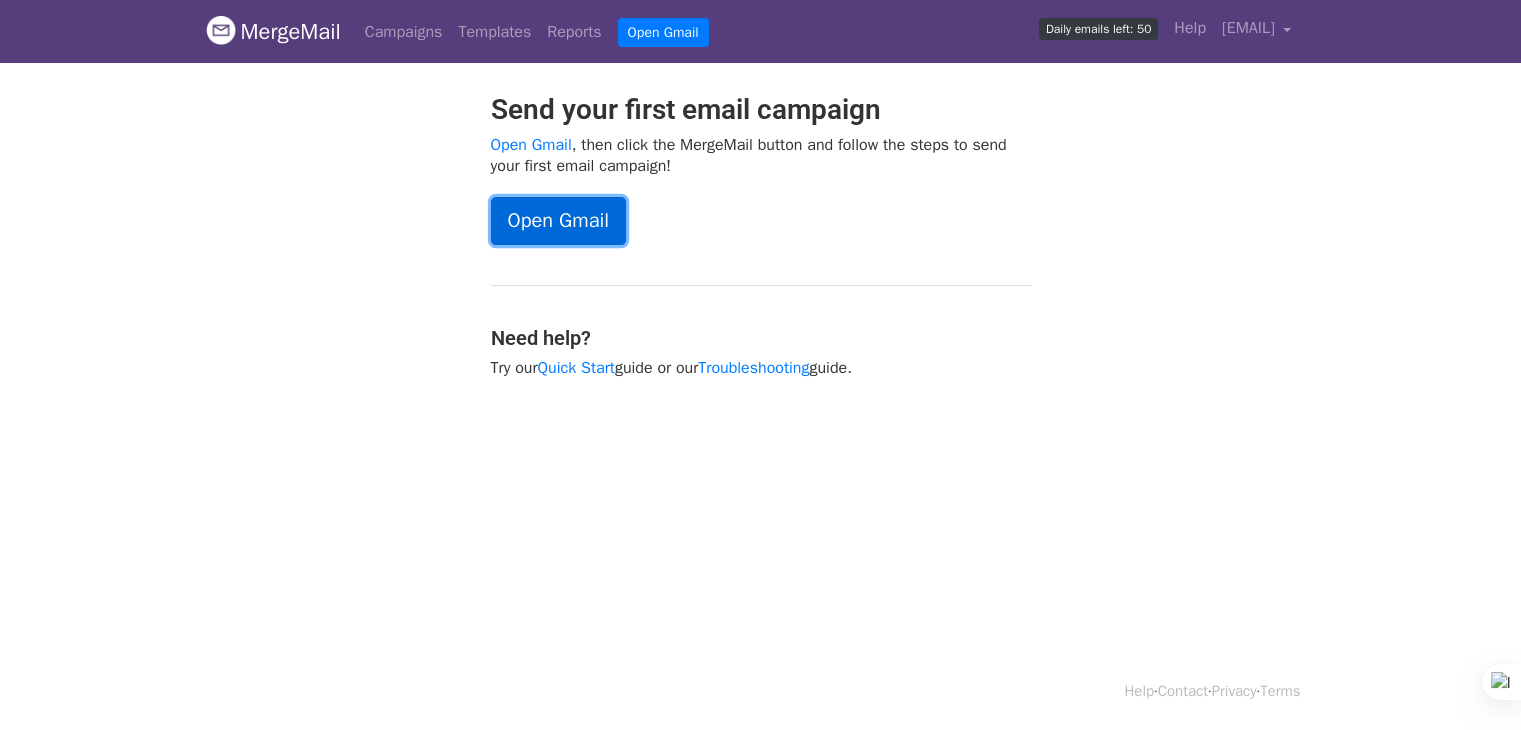 click on "Open Gmail" at bounding box center [558, 221] 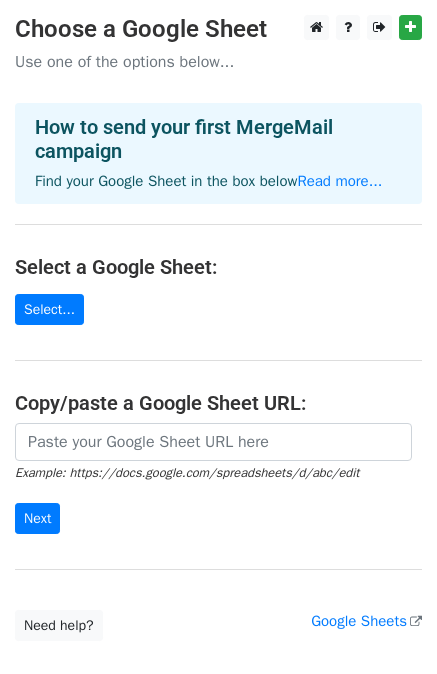 scroll, scrollTop: 0, scrollLeft: 0, axis: both 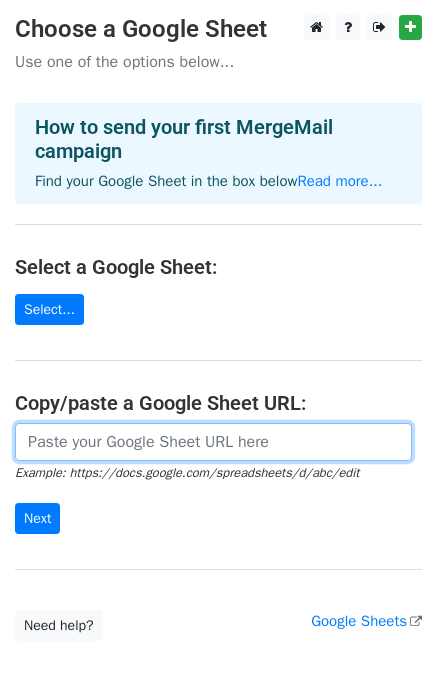 click at bounding box center [213, 442] 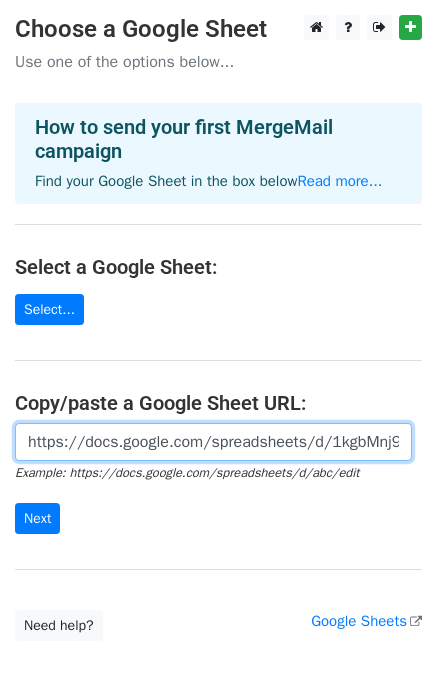scroll, scrollTop: 0, scrollLeft: 1038, axis: horizontal 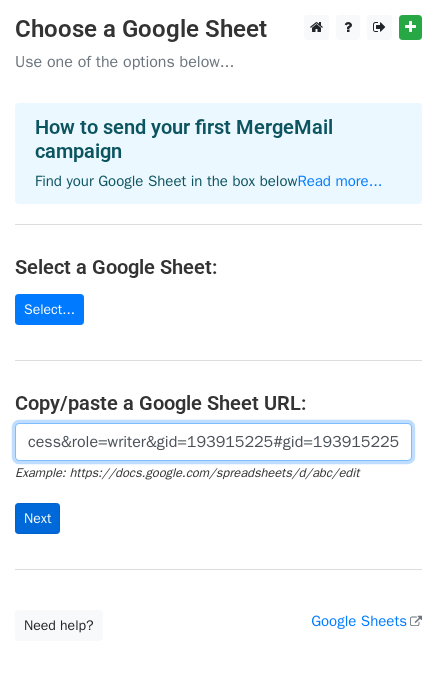 type on "https://docs.google.com/spreadsheets/d/1kgbMnj9VNyvCGax_vMfTu1oDv6Ryl5sl/edit?userstoinvite=[EMAIL]&sharingaction=manageaccess&role=writer&gid=193915225#gid=193915225" 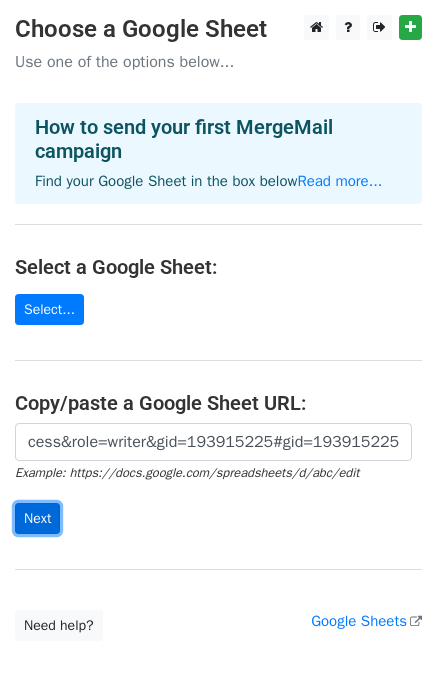 scroll, scrollTop: 0, scrollLeft: 0, axis: both 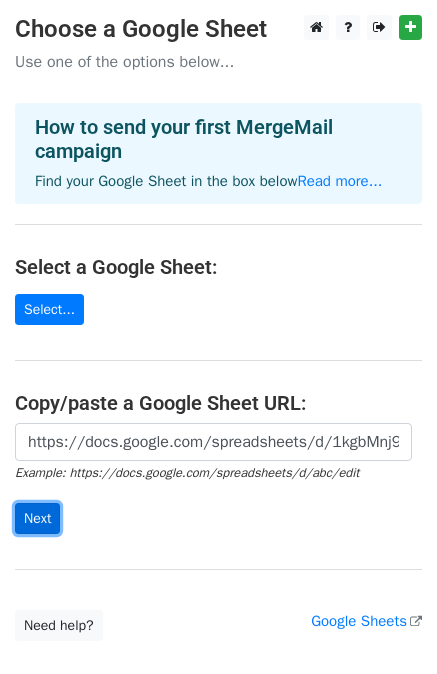 click on "Next" at bounding box center (37, 518) 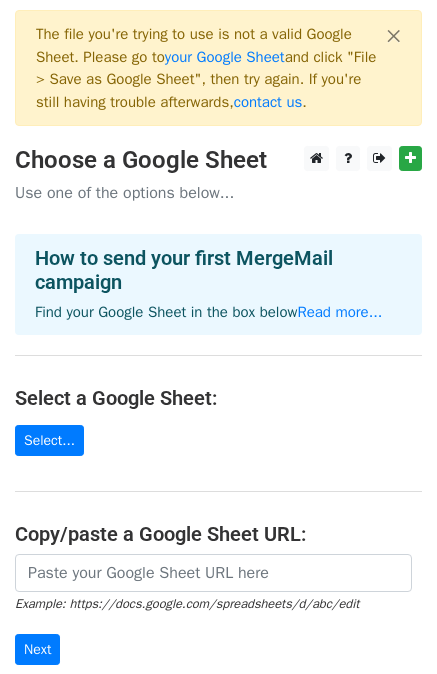 scroll, scrollTop: 0, scrollLeft: 0, axis: both 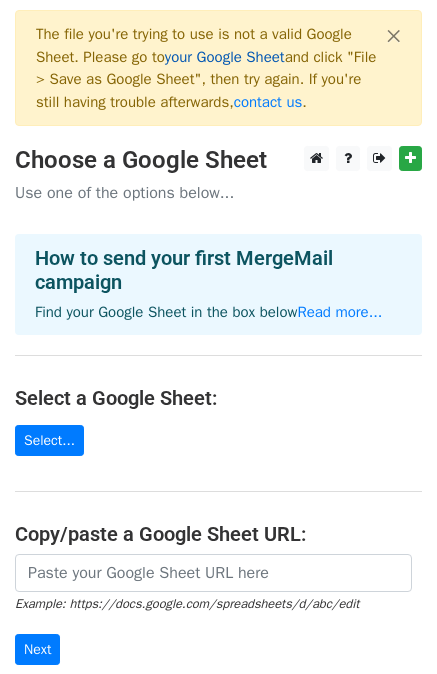 click on "your Google Sheet" at bounding box center [225, 57] 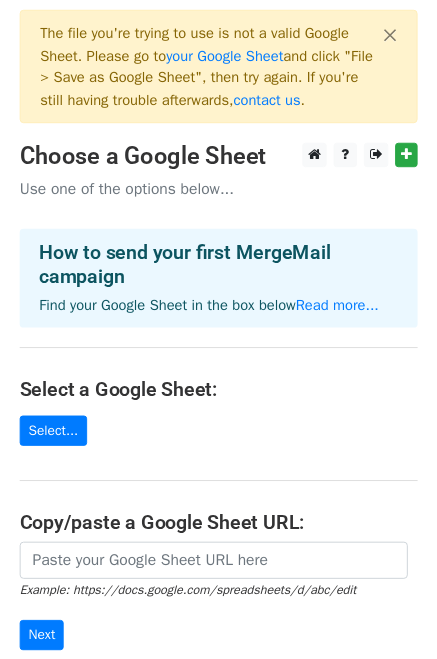scroll, scrollTop: 100, scrollLeft: 0, axis: vertical 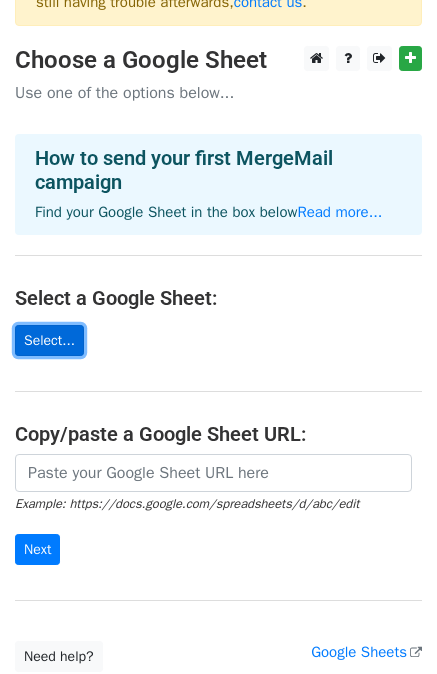 click on "Select..." at bounding box center (49, 340) 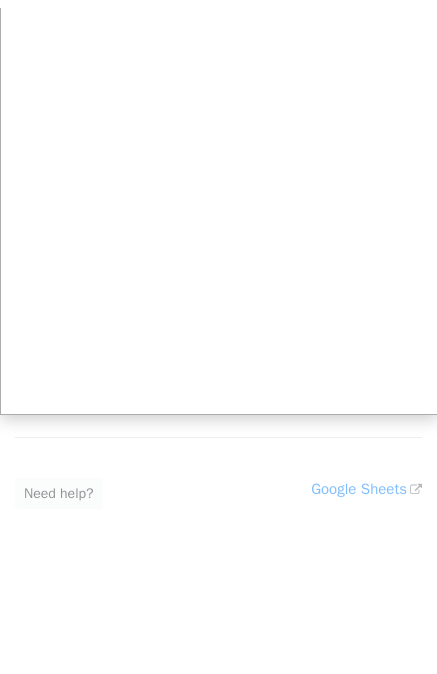 scroll, scrollTop: 71, scrollLeft: 0, axis: vertical 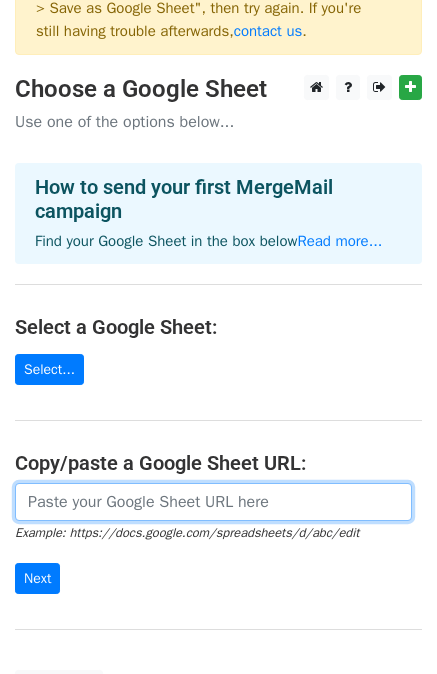 click at bounding box center (213, 502) 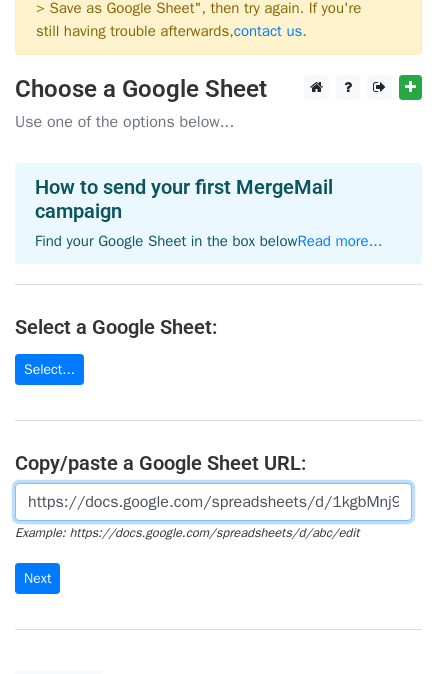scroll, scrollTop: 0, scrollLeft: 1038, axis: horizontal 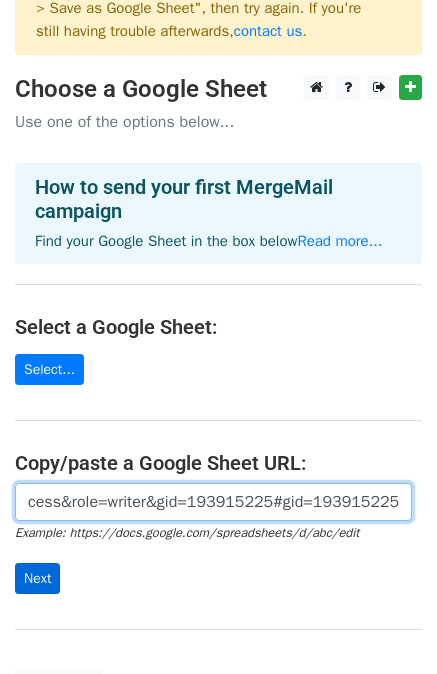 type on "https://docs.google.com/spreadsheets/d/1kgbMnj9VNyvCGax_vMfTu1oDv6Ryl5sl/edit?userstoinvite=[EMAIL]&sharingaction=manageaccess&role=writer&gid=193915225#gid=193915225" 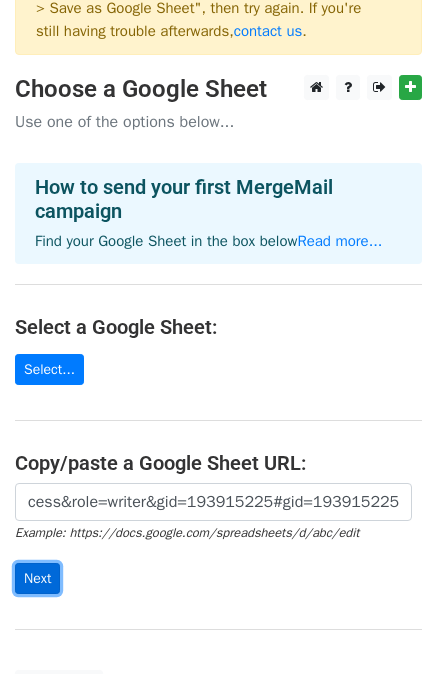 scroll, scrollTop: 0, scrollLeft: 0, axis: both 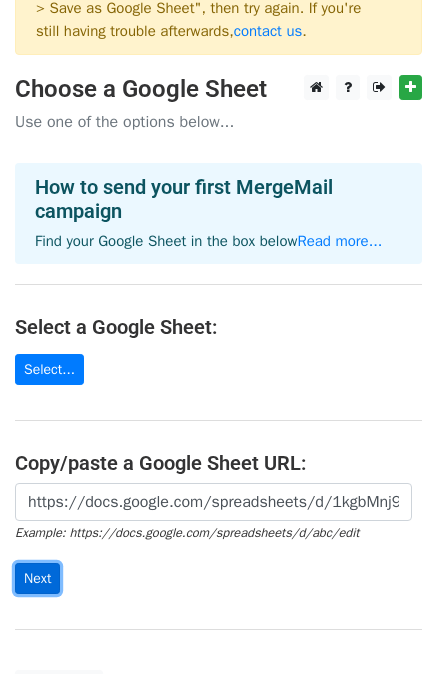 click on "Next" at bounding box center [37, 578] 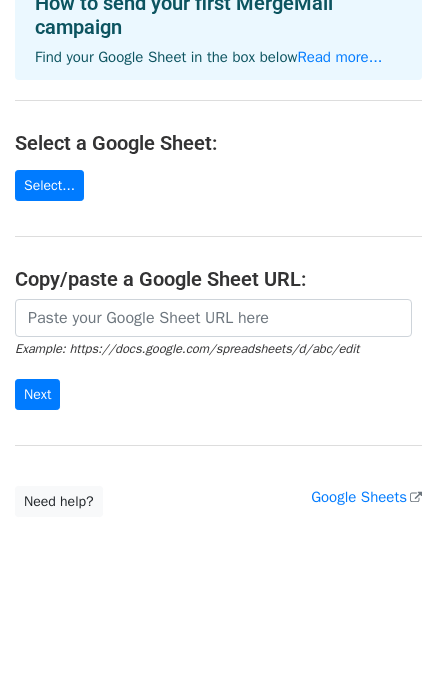 scroll, scrollTop: 0, scrollLeft: 0, axis: both 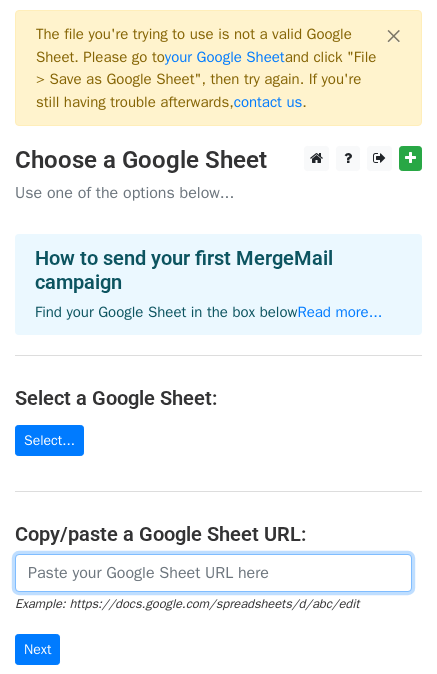 click at bounding box center [213, 573] 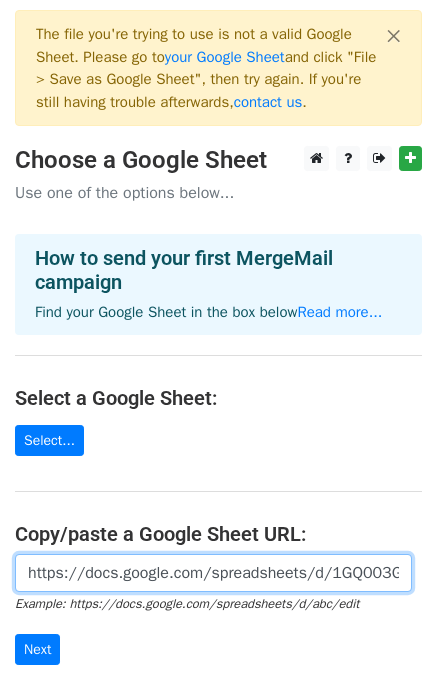 scroll, scrollTop: 0, scrollLeft: 620, axis: horizontal 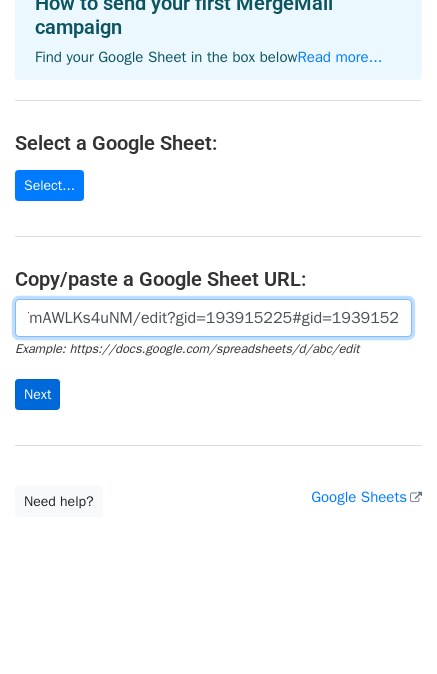 type on "https://docs.google.com/spreadsheets/d/1GQ003GzeO8nSz1QDl8n2aXQXmWgqhk5wTmAWLKs4uNM/edit?gid=193915225#gid=193915225" 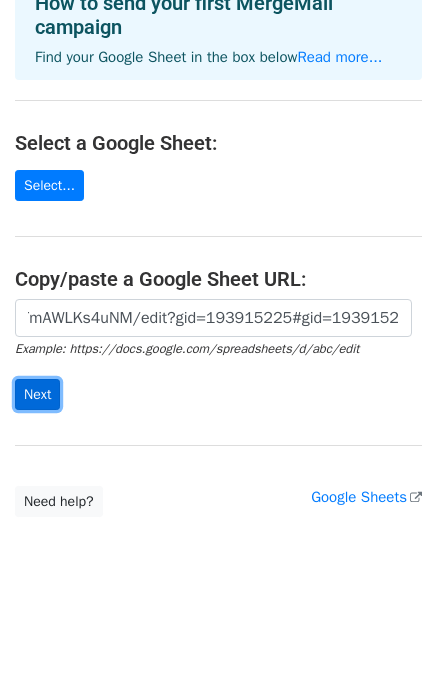 scroll, scrollTop: 0, scrollLeft: 0, axis: both 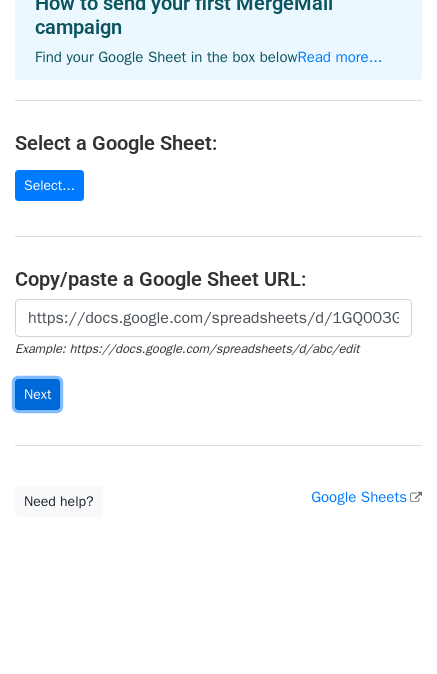 click on "Next" at bounding box center [37, 394] 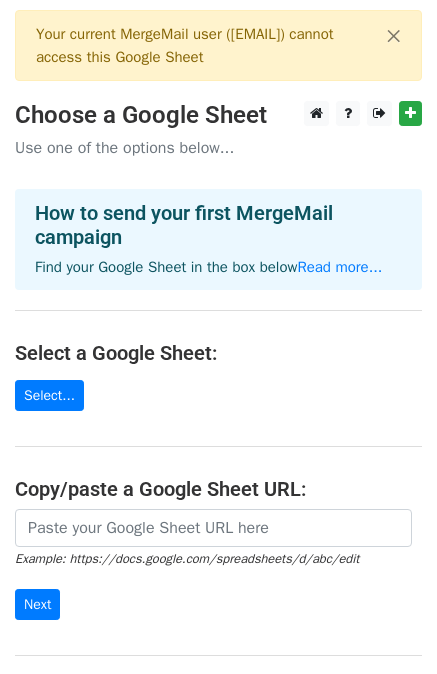 scroll, scrollTop: 0, scrollLeft: 0, axis: both 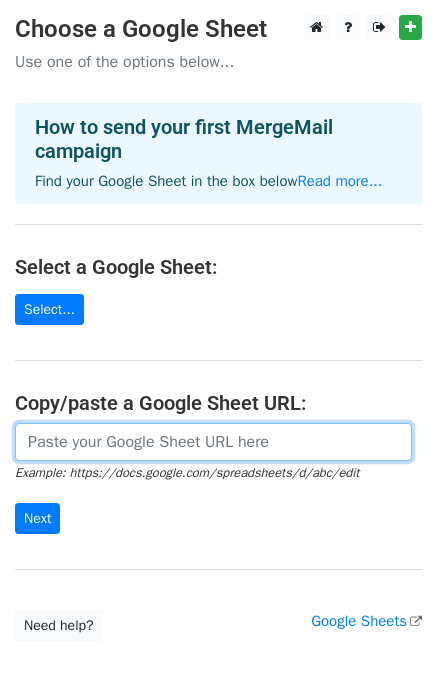 click at bounding box center (213, 442) 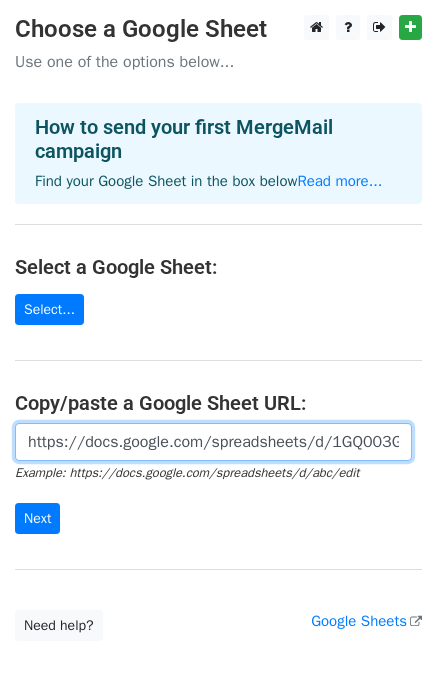 scroll, scrollTop: 0, scrollLeft: 620, axis: horizontal 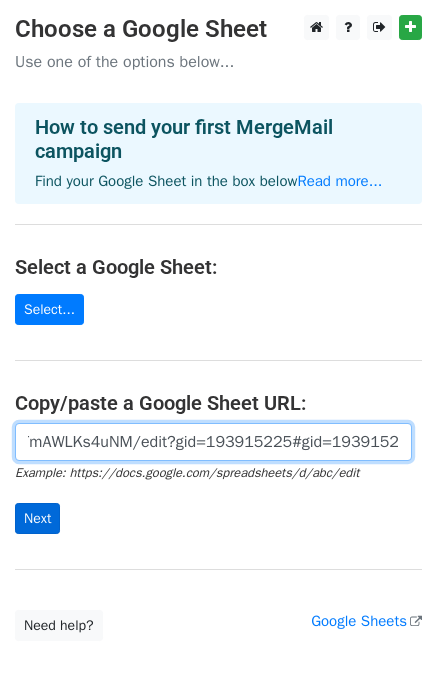 type on "https://docs.google.com/spreadsheets/d/1GQ003GzeO8nSz1QDl8n2aXQXmWgqhk5wTmAWLKs4uNM/edit?gid=193915225#gid=193915225" 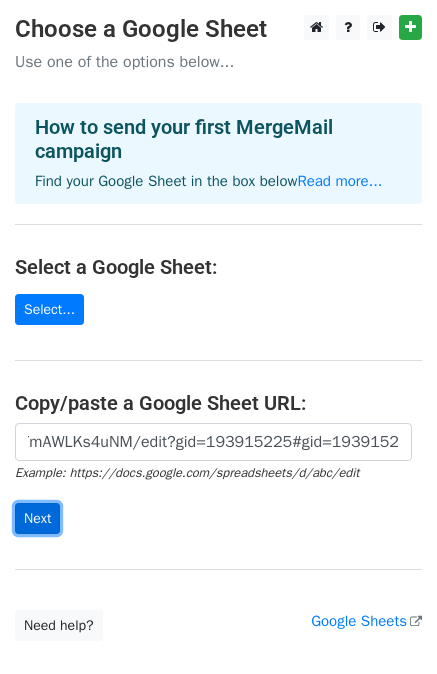 click on "Next" at bounding box center (37, 518) 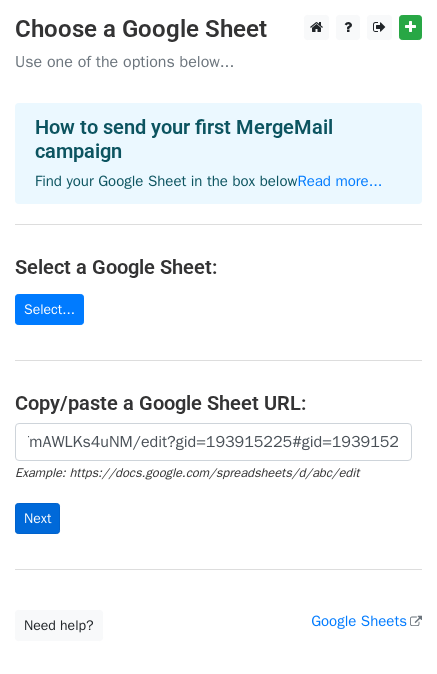scroll, scrollTop: 0, scrollLeft: 0, axis: both 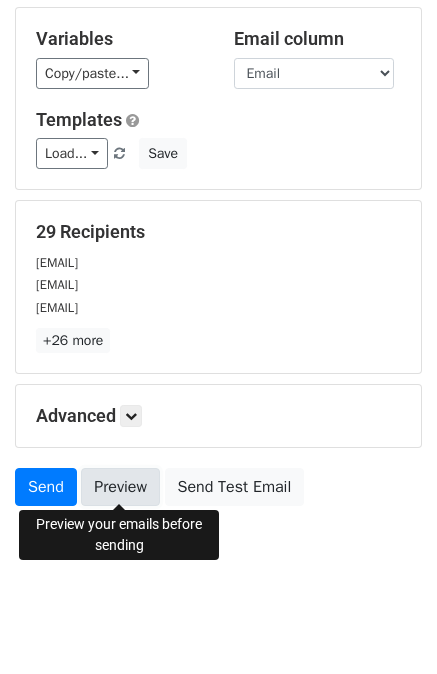 click on "Preview" at bounding box center [120, 487] 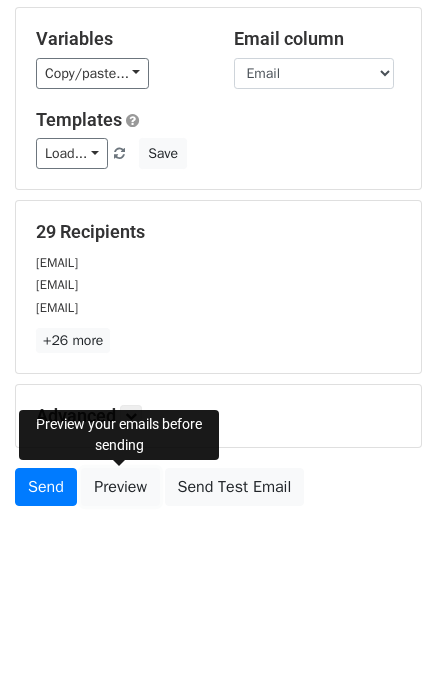 scroll, scrollTop: 0, scrollLeft: 0, axis: both 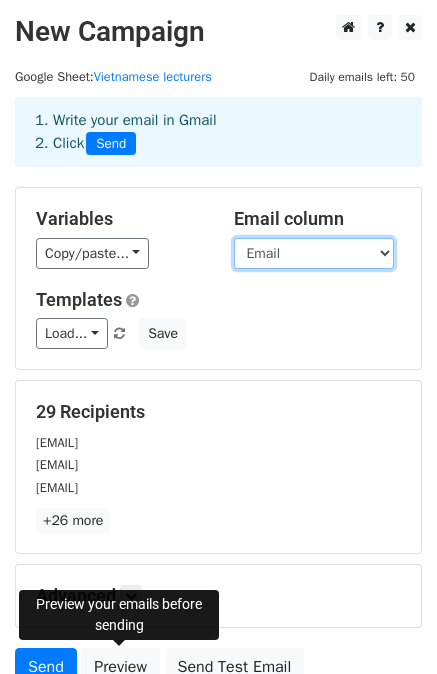click on "Email
Họ tên" at bounding box center [314, 253] 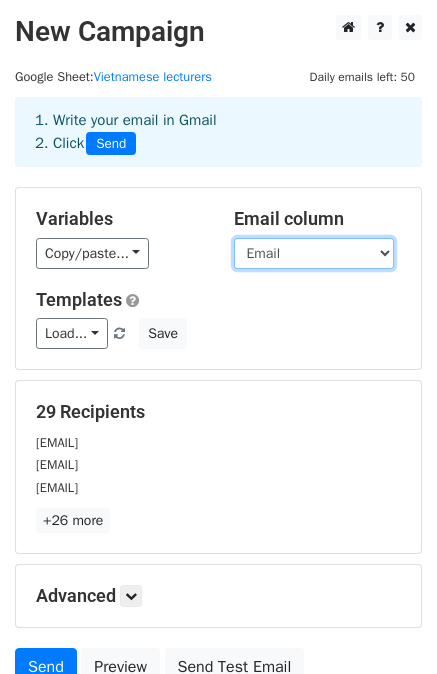 click on "Email
Họ tên" at bounding box center [314, 253] 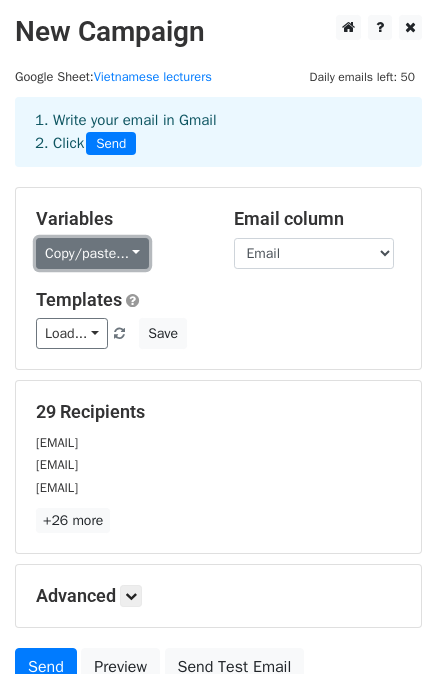 click on "Copy/paste..." at bounding box center (92, 253) 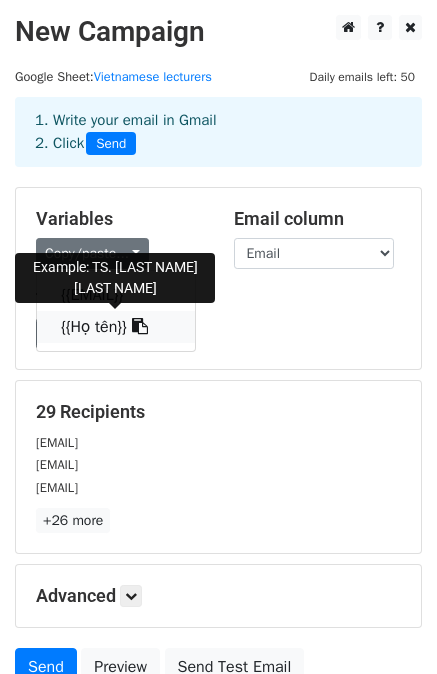 click on "{{Họ tên}}" at bounding box center [116, 327] 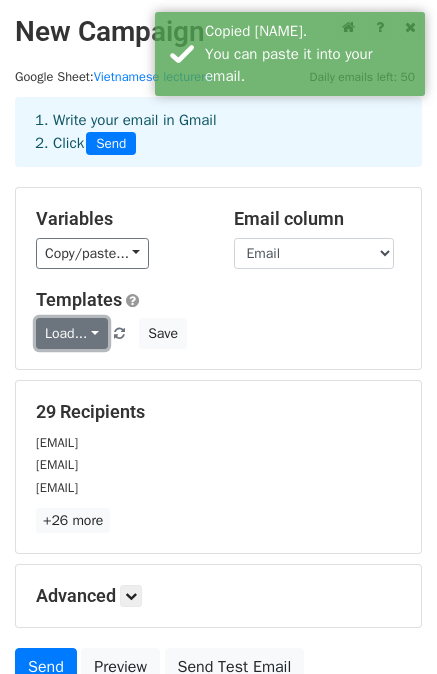 click on "Load..." at bounding box center [72, 333] 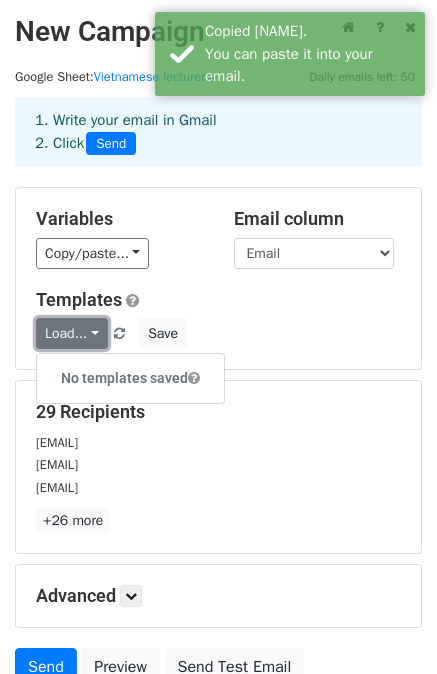 click on "Load..." at bounding box center (72, 333) 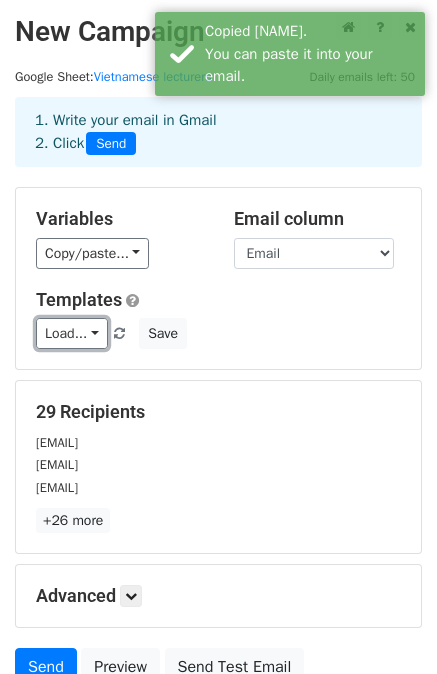 scroll, scrollTop: 180, scrollLeft: 0, axis: vertical 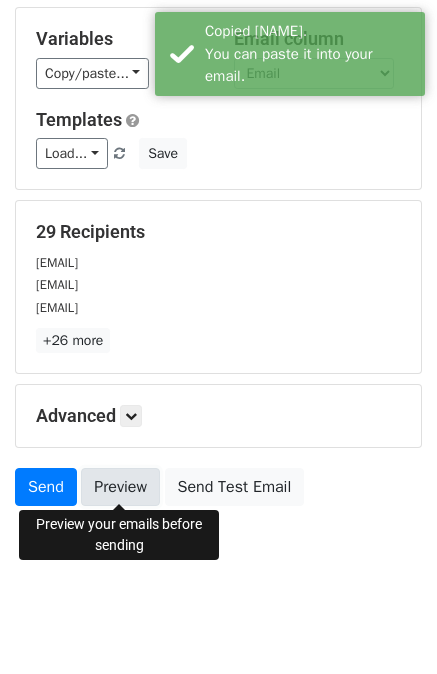 click on "Preview" at bounding box center (120, 487) 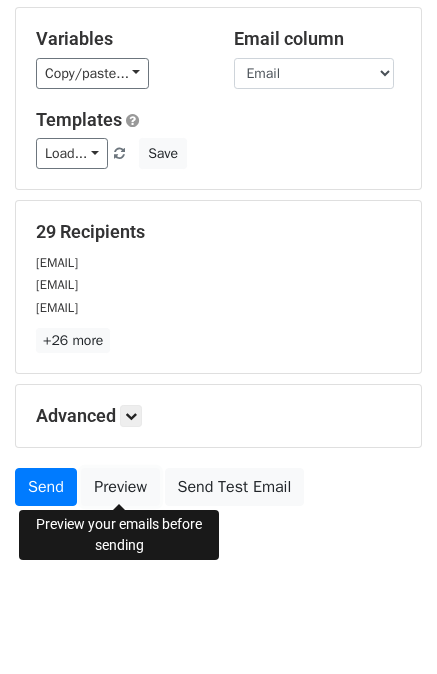 scroll, scrollTop: 0, scrollLeft: 0, axis: both 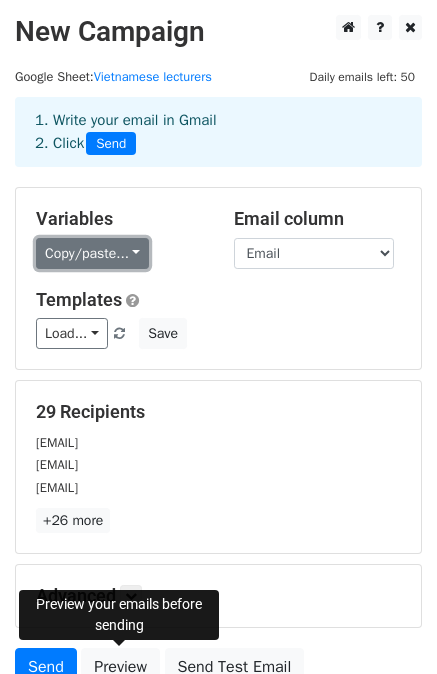 click on "Copy/paste..." at bounding box center [92, 253] 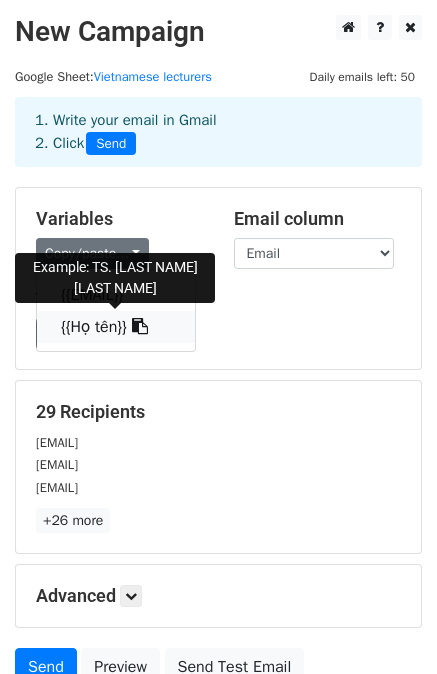 click on "{{Họ tên}}" at bounding box center (116, 327) 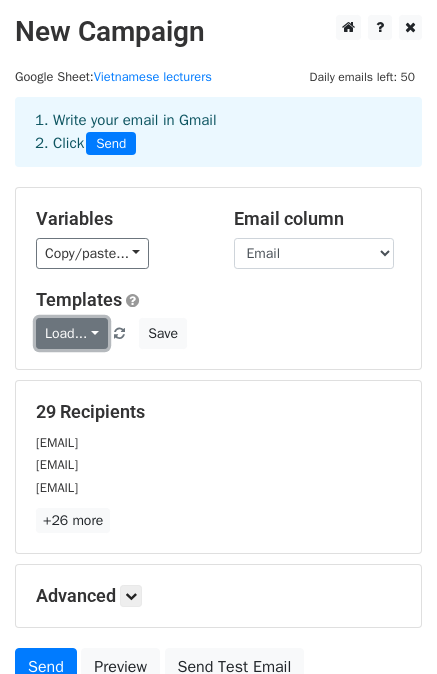click on "Load..." at bounding box center [72, 333] 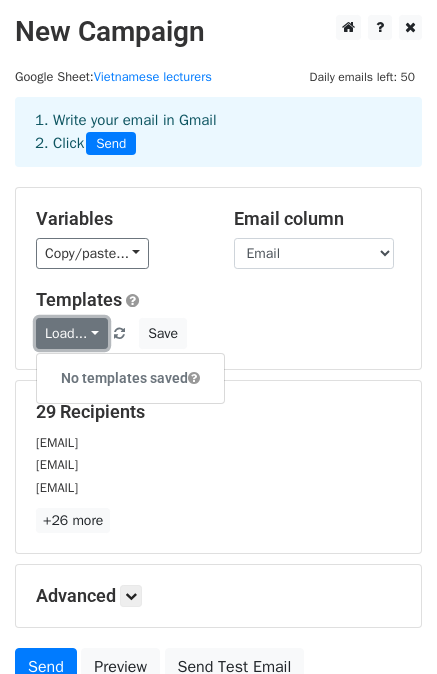 click on "Load..." at bounding box center [72, 333] 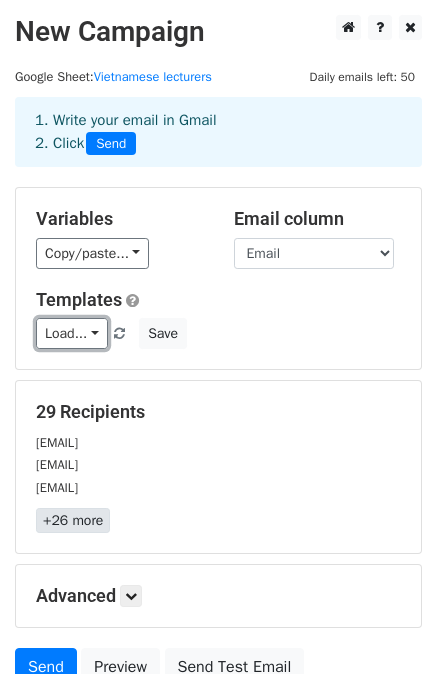 scroll, scrollTop: 180, scrollLeft: 0, axis: vertical 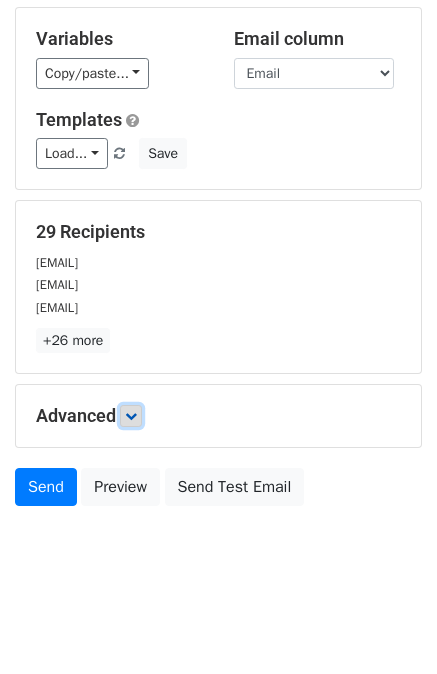 click at bounding box center (131, 416) 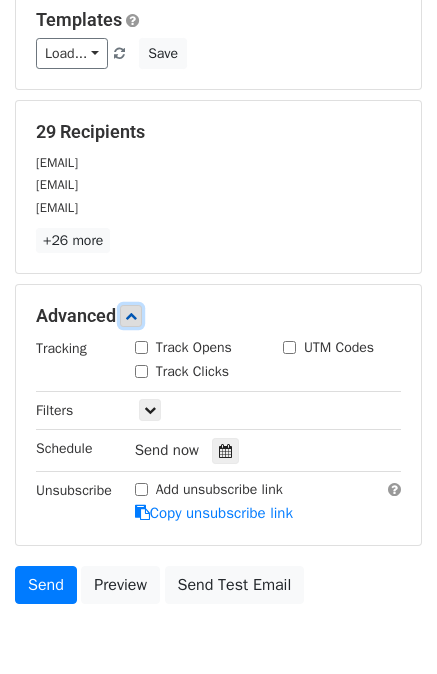 scroll, scrollTop: 0, scrollLeft: 0, axis: both 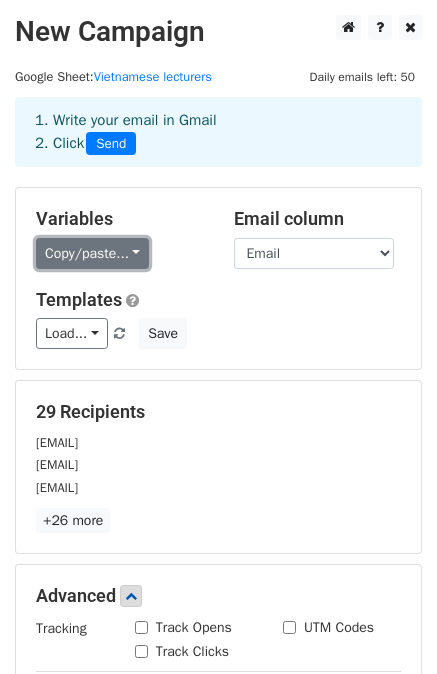 click on "Copy/paste..." at bounding box center [92, 253] 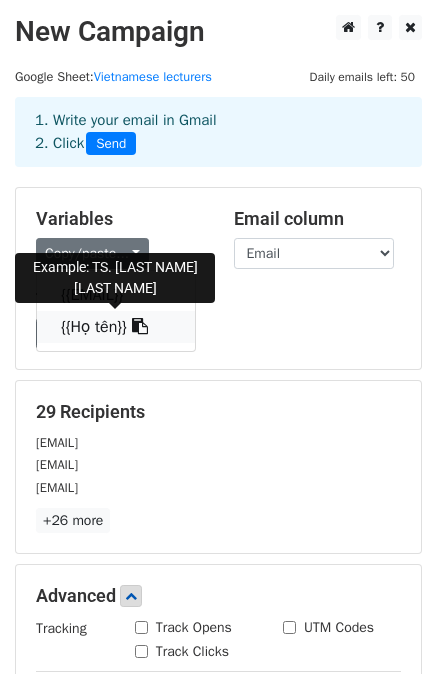 click on "{{Họ tên}}" at bounding box center [116, 327] 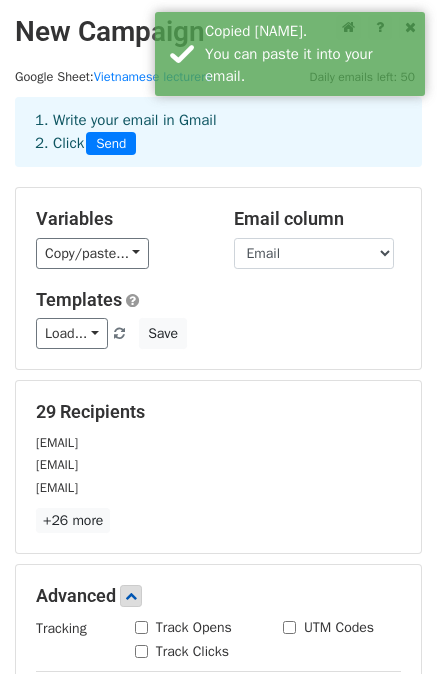 scroll, scrollTop: 374, scrollLeft: 0, axis: vertical 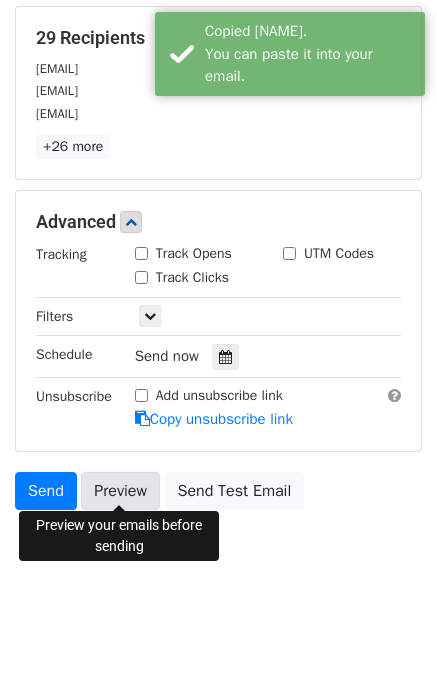 click on "Preview" at bounding box center [120, 491] 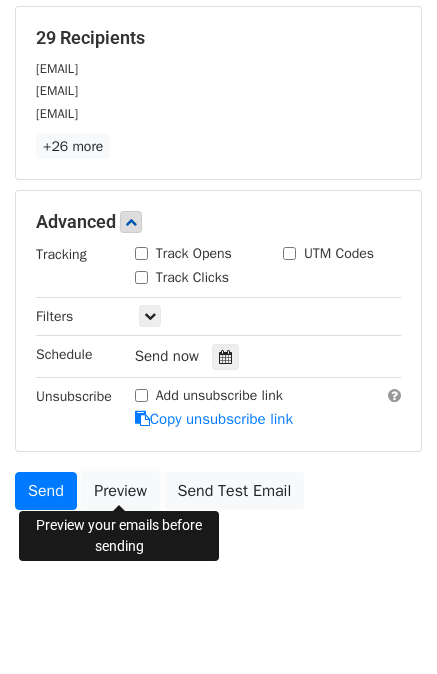 scroll, scrollTop: 0, scrollLeft: 0, axis: both 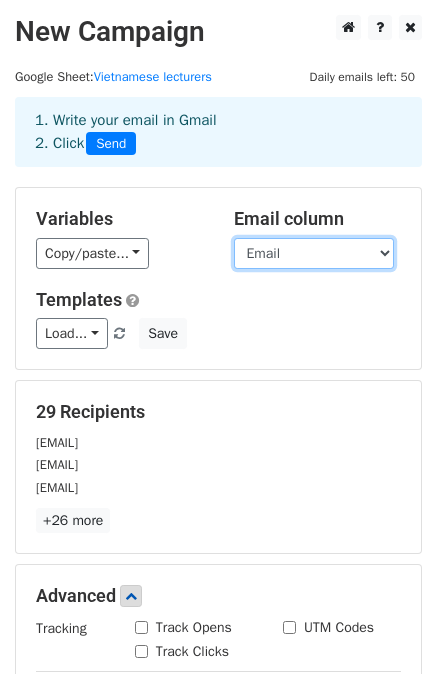 click on "Email
Họ tên" at bounding box center (314, 253) 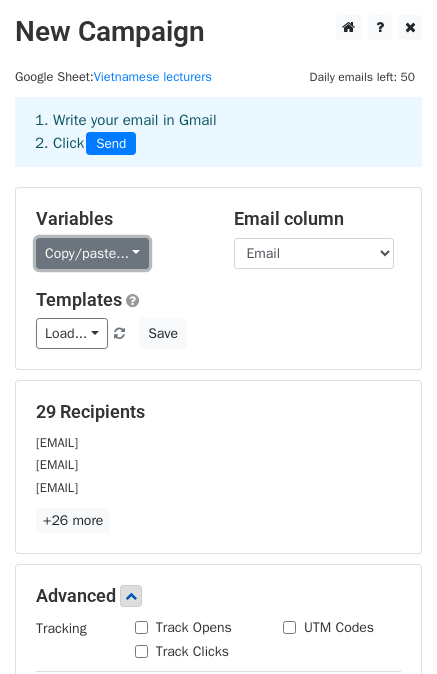 click on "Copy/paste..." at bounding box center (92, 253) 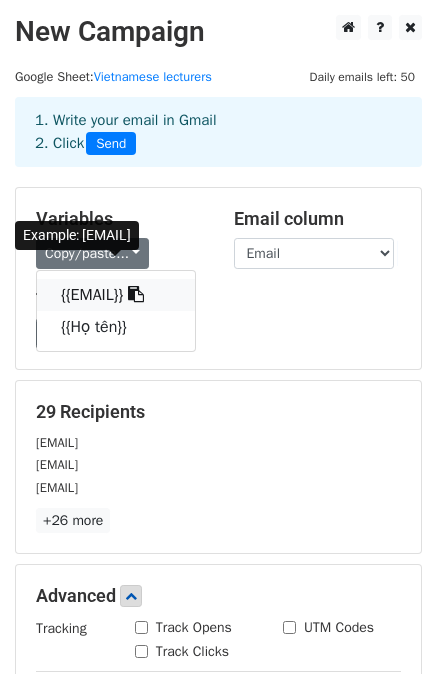 click on "{{Email}}" at bounding box center (116, 295) 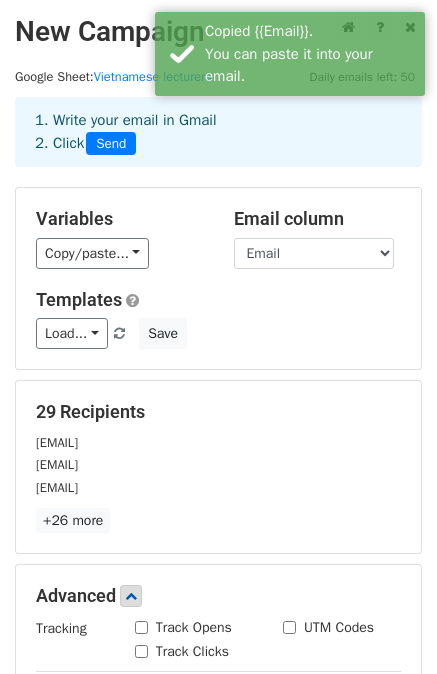 scroll, scrollTop: 374, scrollLeft: 0, axis: vertical 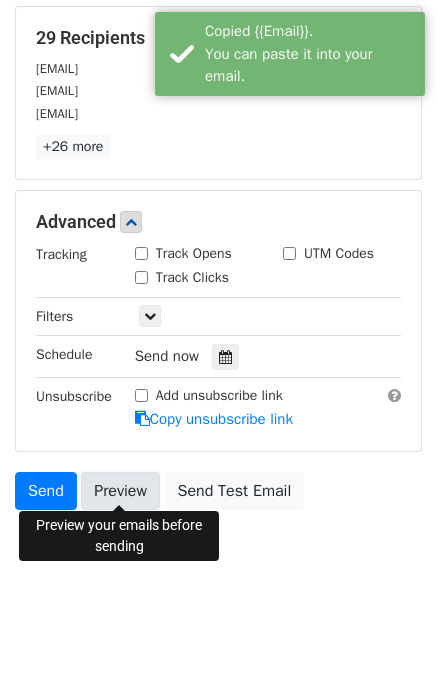 click on "Preview" at bounding box center (120, 491) 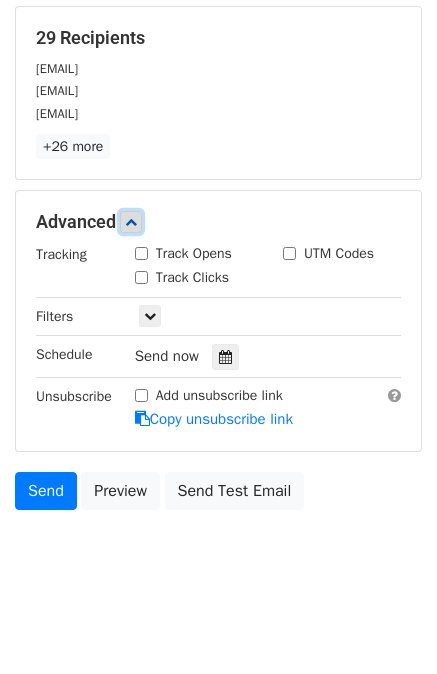 click at bounding box center [131, 222] 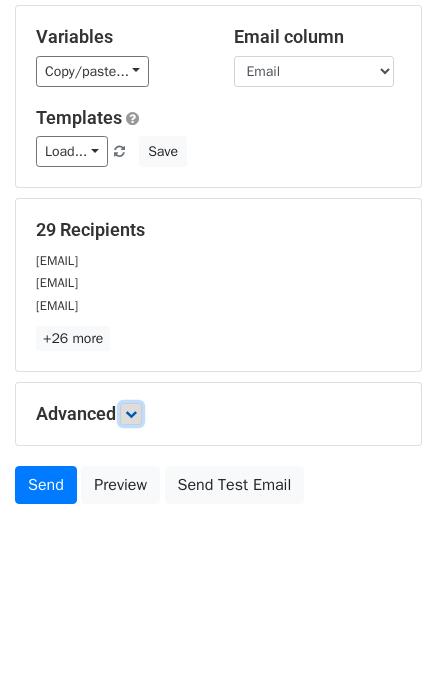 scroll, scrollTop: 0, scrollLeft: 0, axis: both 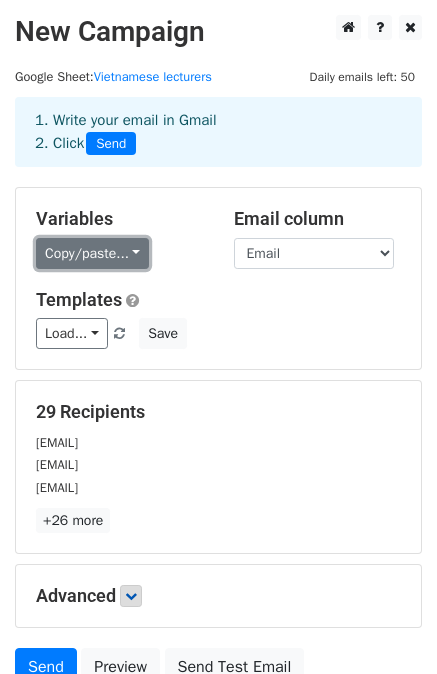 click on "Copy/paste..." at bounding box center (92, 253) 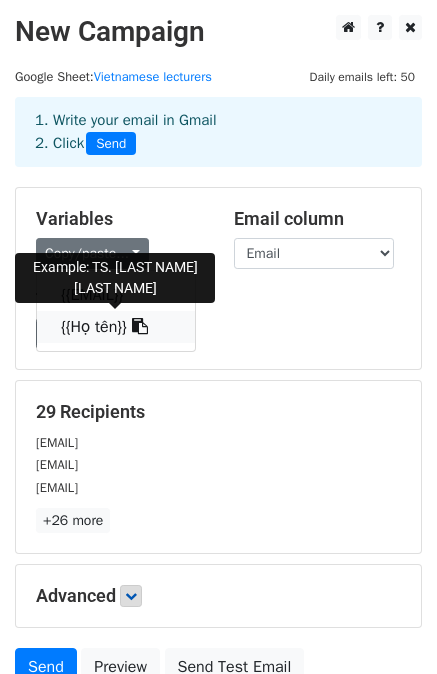 click on "{{Họ tên}}" at bounding box center [116, 327] 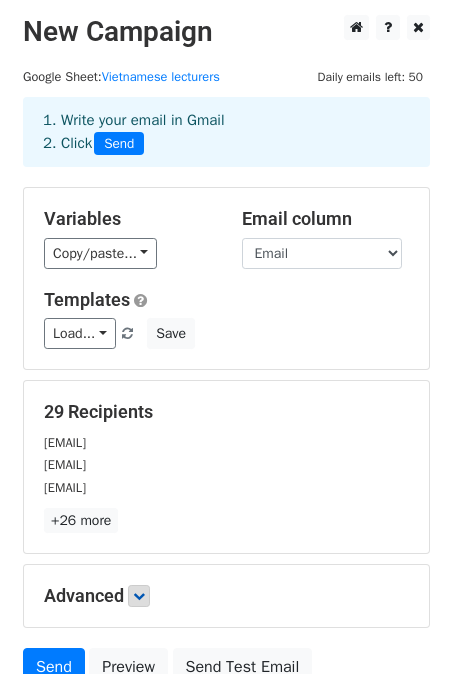 scroll, scrollTop: 180, scrollLeft: 0, axis: vertical 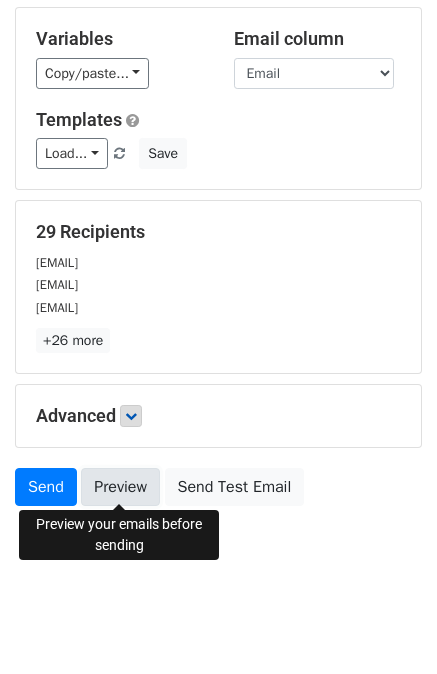 click on "Preview" at bounding box center (120, 487) 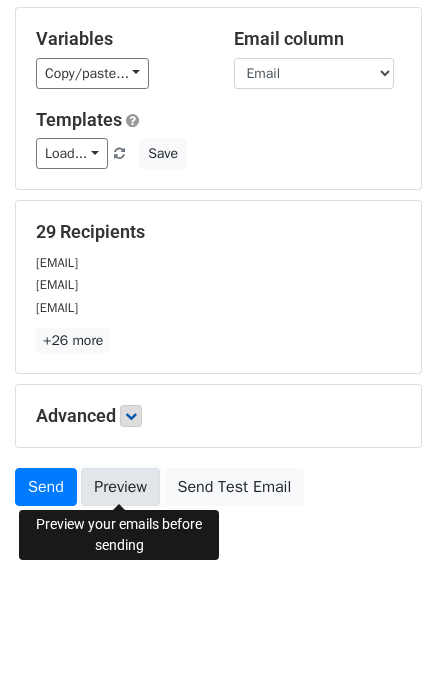 click on "Preview" at bounding box center [120, 487] 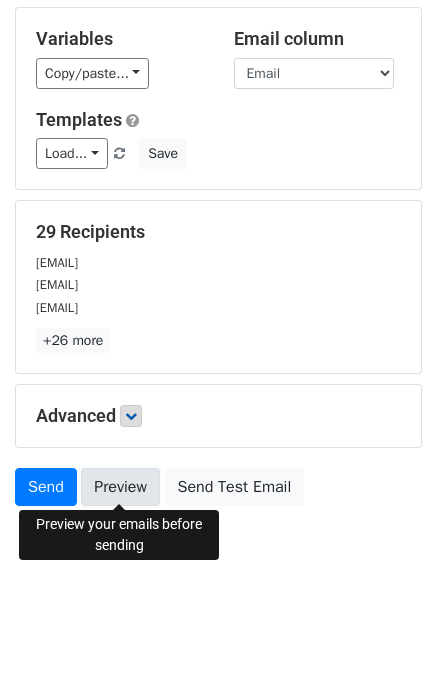 click on "Preview" at bounding box center [120, 487] 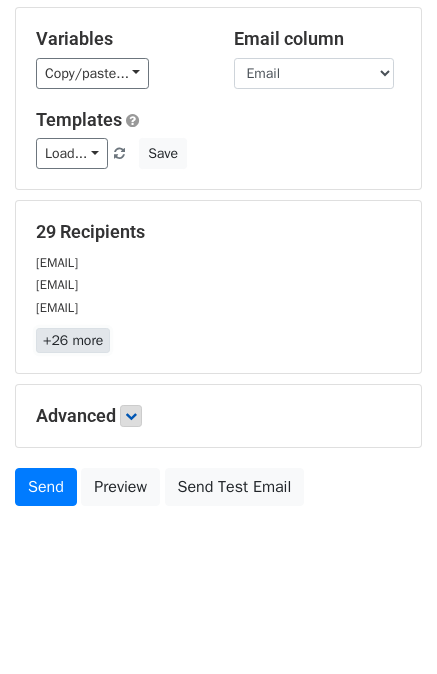 click on "+26 more" at bounding box center (73, 340) 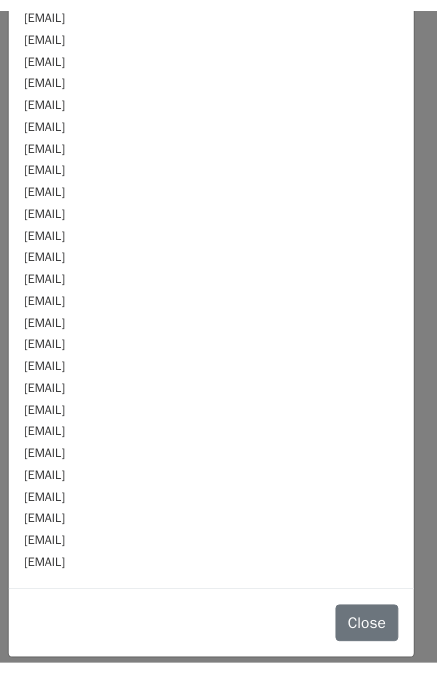 scroll, scrollTop: 0, scrollLeft: 0, axis: both 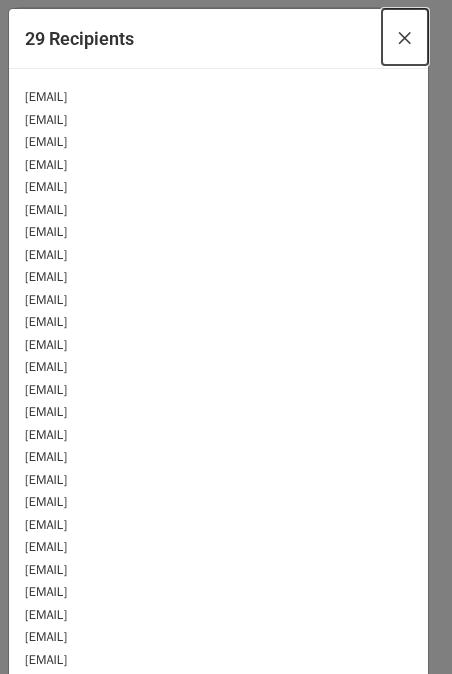 click on "×" at bounding box center (405, 37) 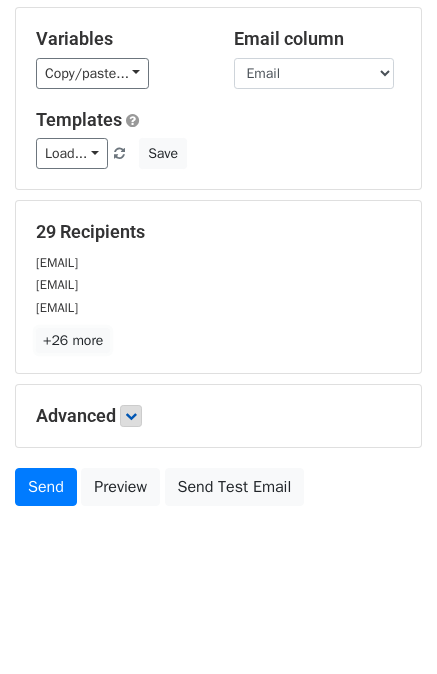 scroll, scrollTop: 0, scrollLeft: 0, axis: both 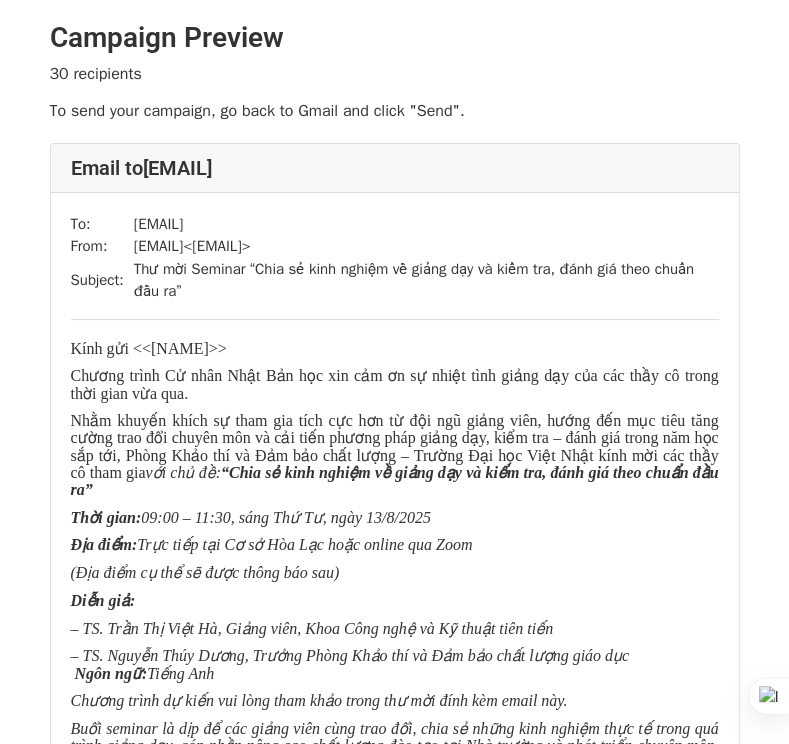 click on "Kính gửi <<[NAME]>>" at bounding box center (395, 348) 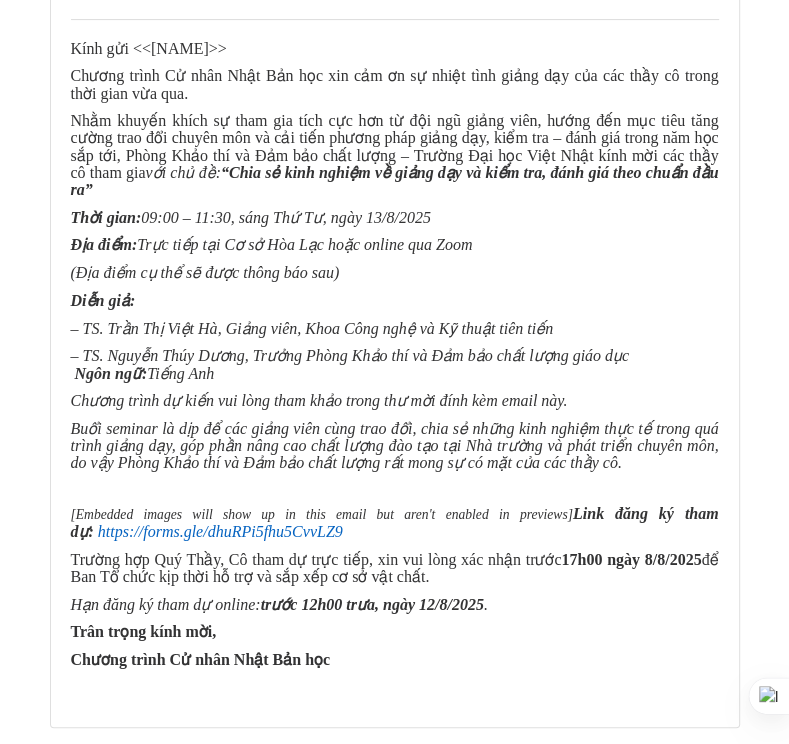 scroll, scrollTop: 0, scrollLeft: 0, axis: both 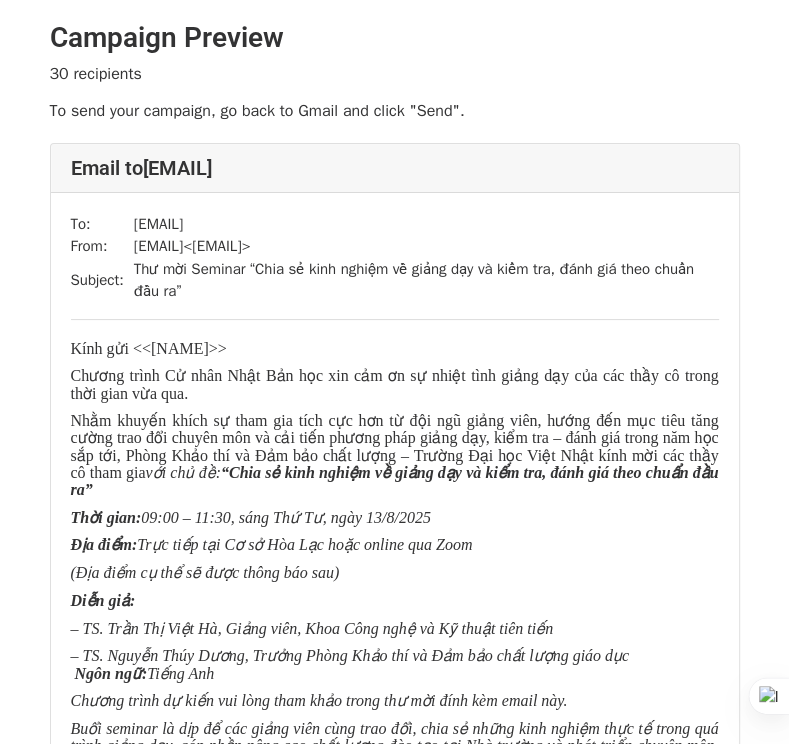 click on "Kính gửi <<[NAME]>>" at bounding box center (395, 348) 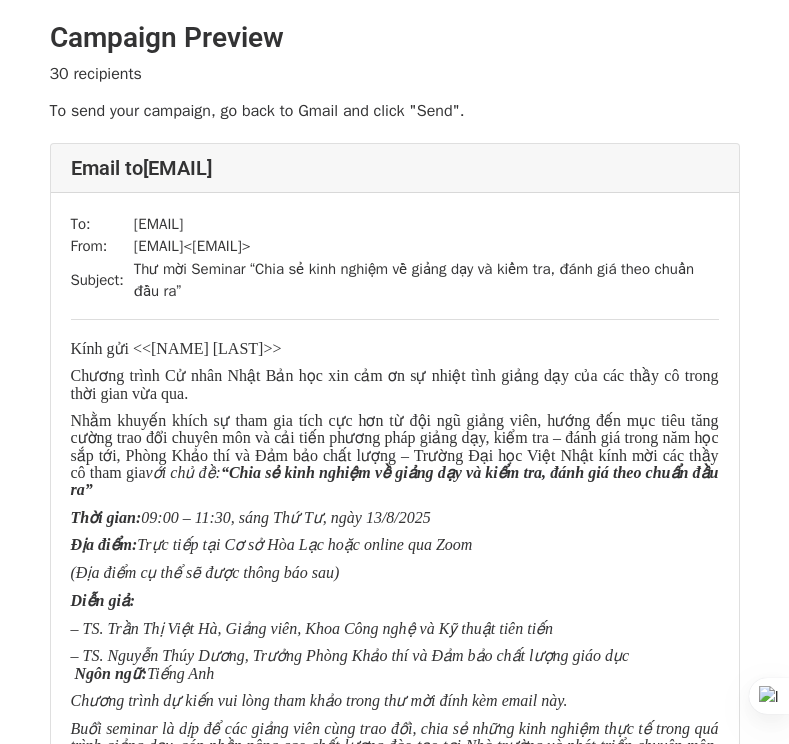scroll, scrollTop: 0, scrollLeft: 0, axis: both 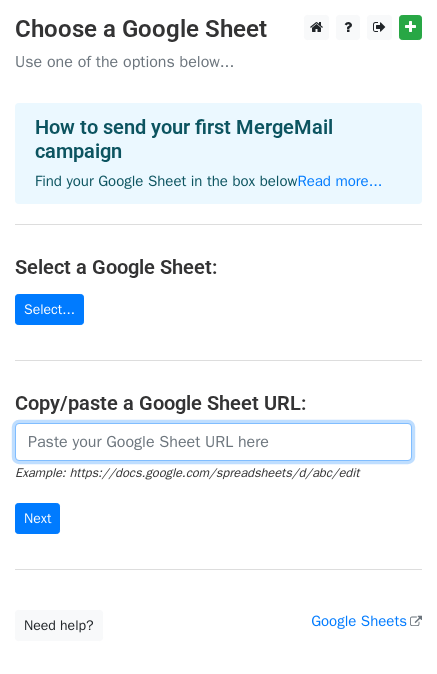 click at bounding box center [213, 442] 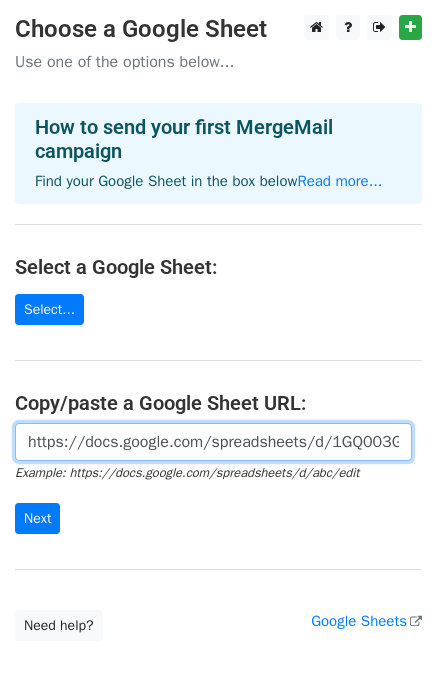 scroll, scrollTop: 0, scrollLeft: 620, axis: horizontal 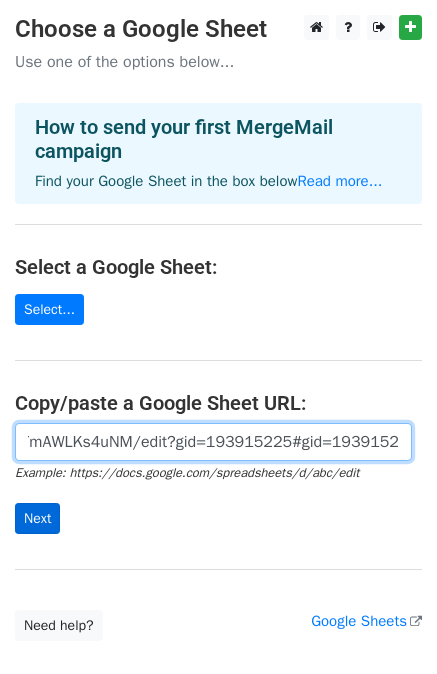 type on "https://docs.google.com/spreadsheets/d/1GQ003GzeO8nSz1QDl8n2aXQXmWgqhk5wTmAWLKs4uNM/edit?gid=193915225#gid=193915225" 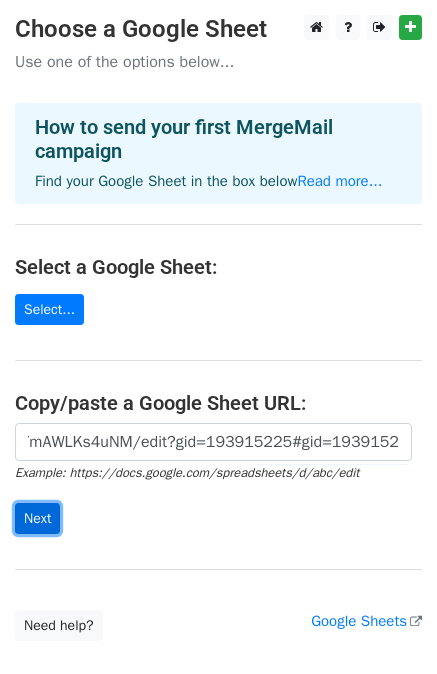 scroll, scrollTop: 0, scrollLeft: 0, axis: both 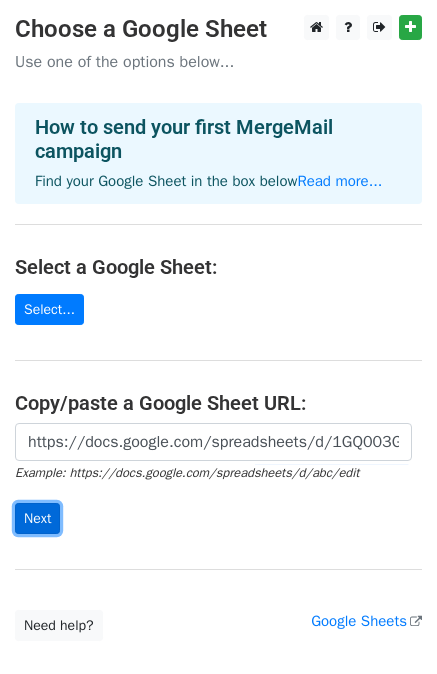 click on "Next" at bounding box center [37, 518] 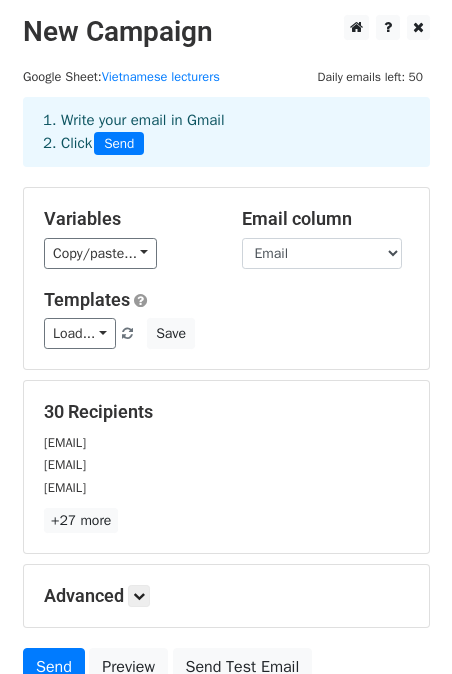 scroll, scrollTop: 100, scrollLeft: 0, axis: vertical 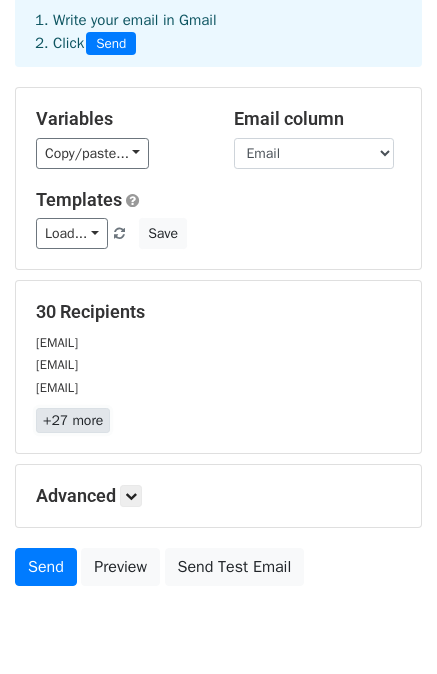click on "+27 more" at bounding box center [73, 420] 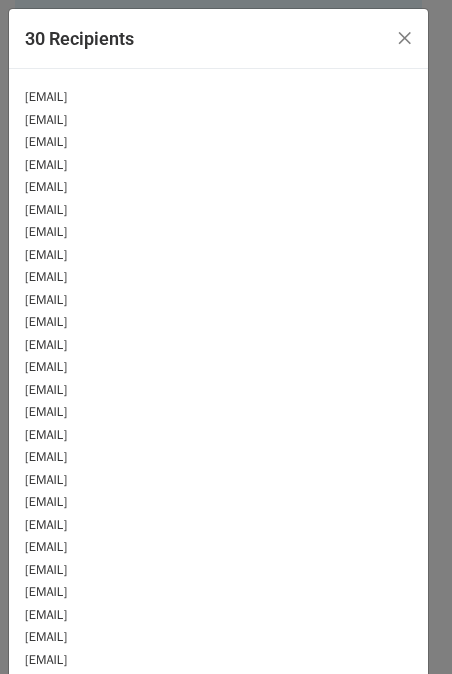 scroll, scrollTop: 180, scrollLeft: 0, axis: vertical 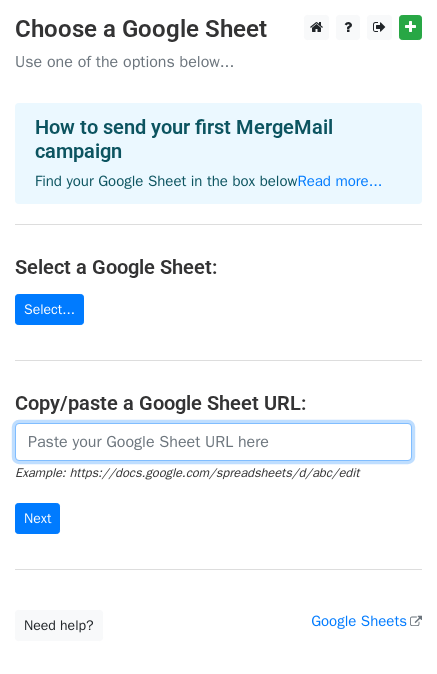 click at bounding box center [213, 442] 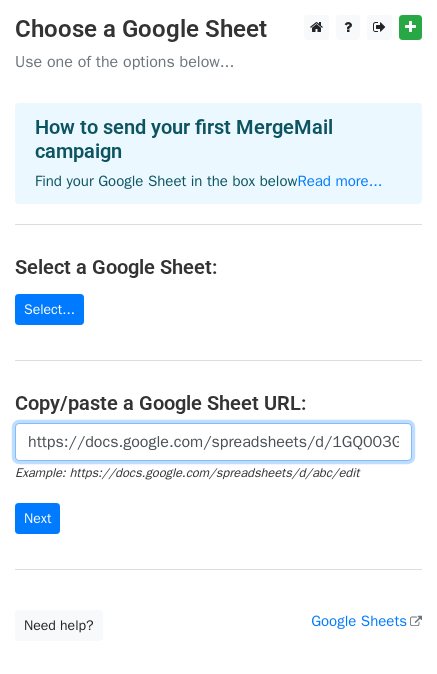 scroll, scrollTop: 0, scrollLeft: 620, axis: horizontal 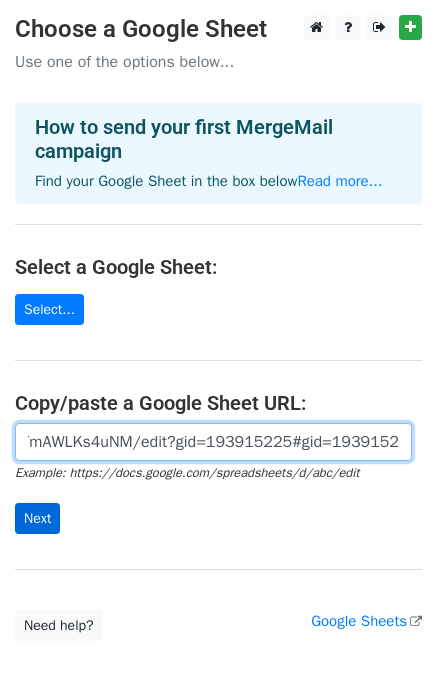 type on "https://docs.google.com/spreadsheets/d/1GQ003GzeO8nSz1QDl8n2aXQXmWgqhk5wTmAWLKs4uNM/edit?gid=193915225#gid=193915225" 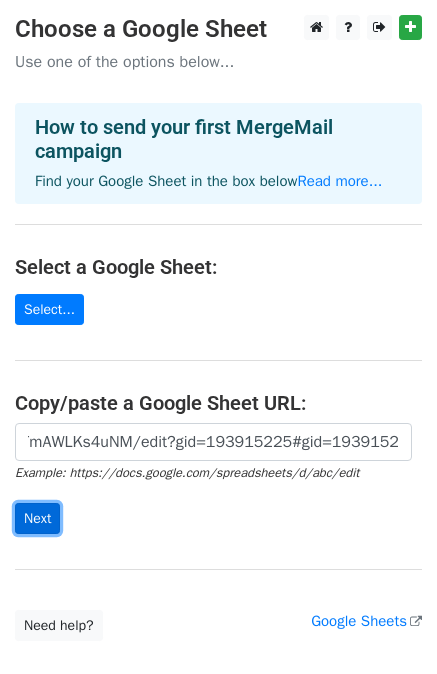 scroll, scrollTop: 0, scrollLeft: 0, axis: both 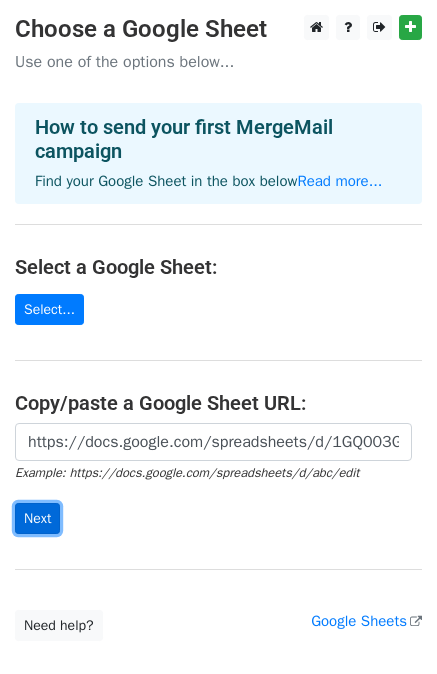 click on "Next" at bounding box center (37, 518) 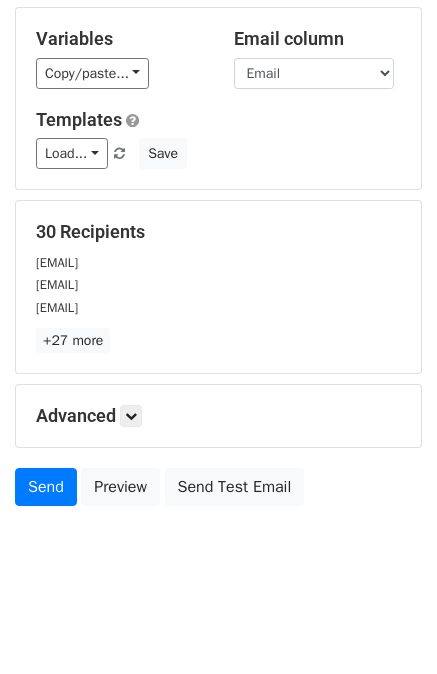 scroll, scrollTop: 0, scrollLeft: 0, axis: both 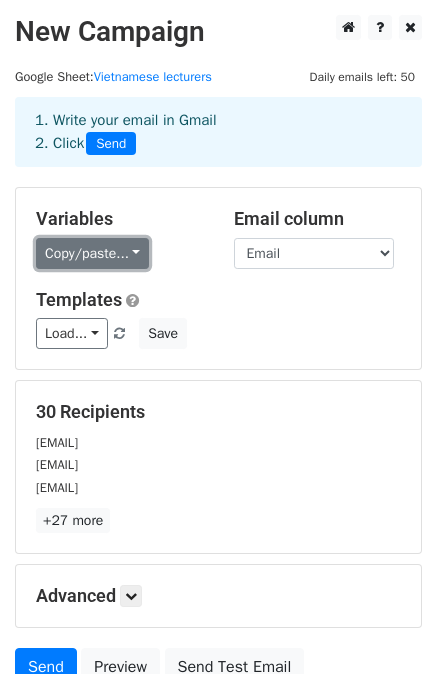 click on "Copy/paste..." at bounding box center (92, 253) 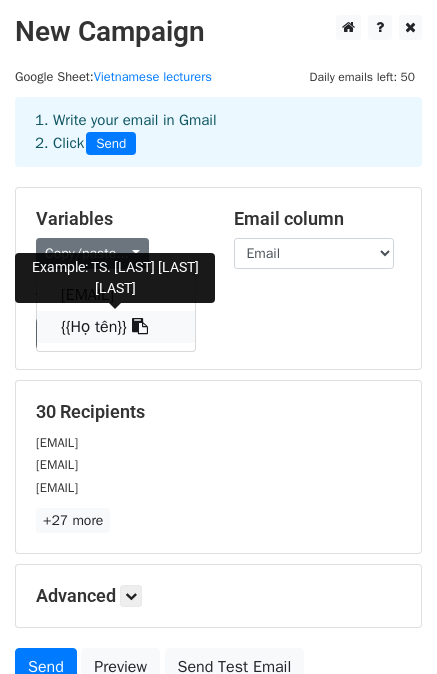 click on "{{Họ tên}}" at bounding box center (116, 327) 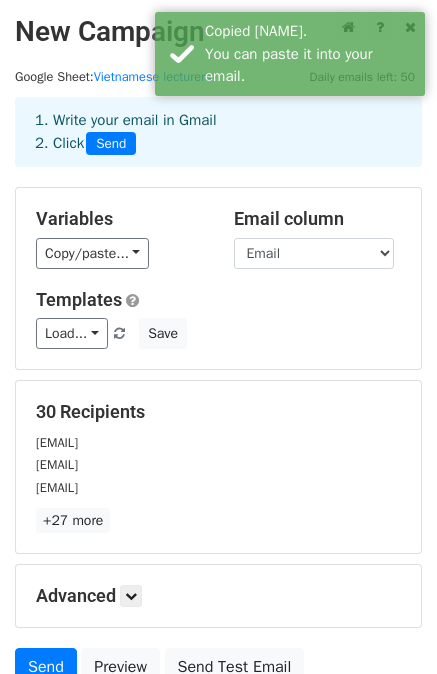 scroll, scrollTop: 180, scrollLeft: 0, axis: vertical 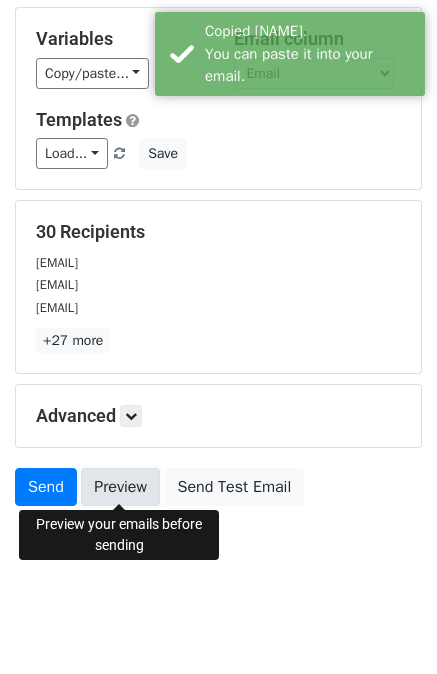 click on "Preview" at bounding box center [120, 487] 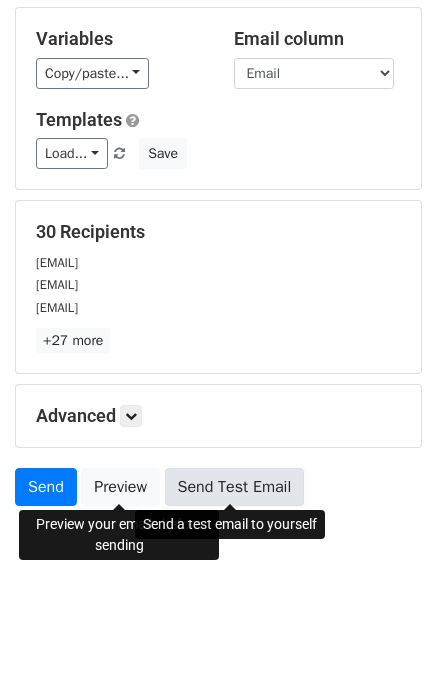 click on "Send Test Email" at bounding box center (235, 487) 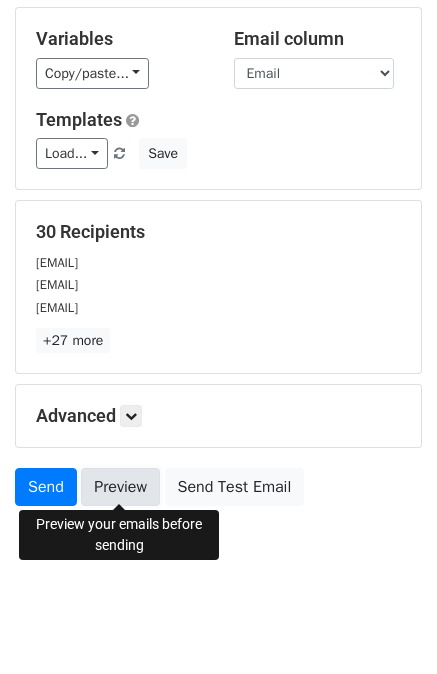 click on "Preview" at bounding box center [120, 487] 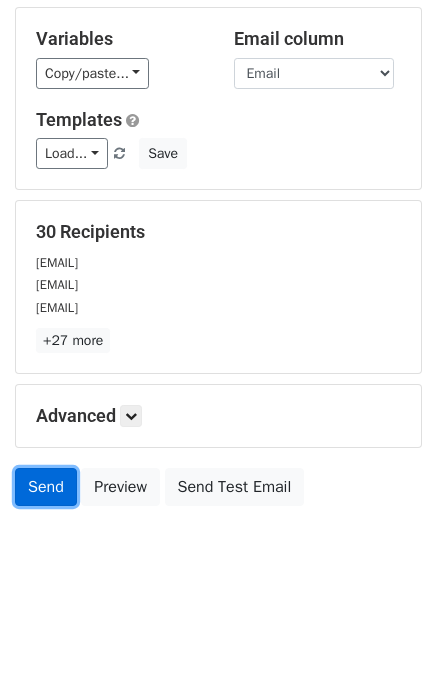 click on "Send" at bounding box center [46, 487] 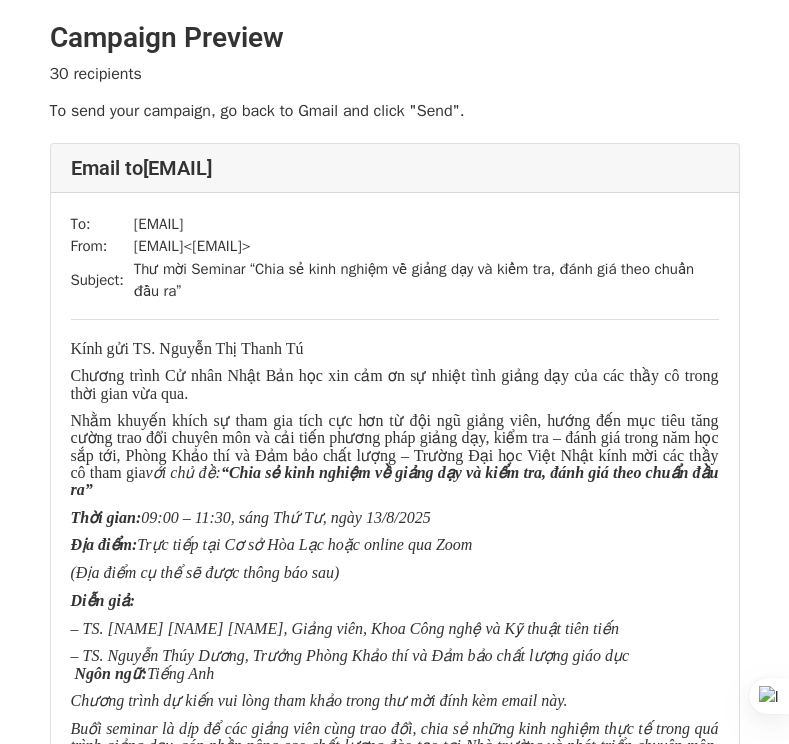 scroll, scrollTop: 0, scrollLeft: 0, axis: both 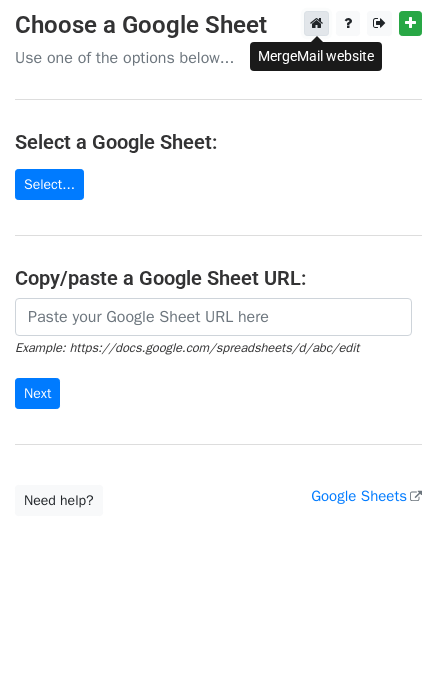 click at bounding box center [316, 23] 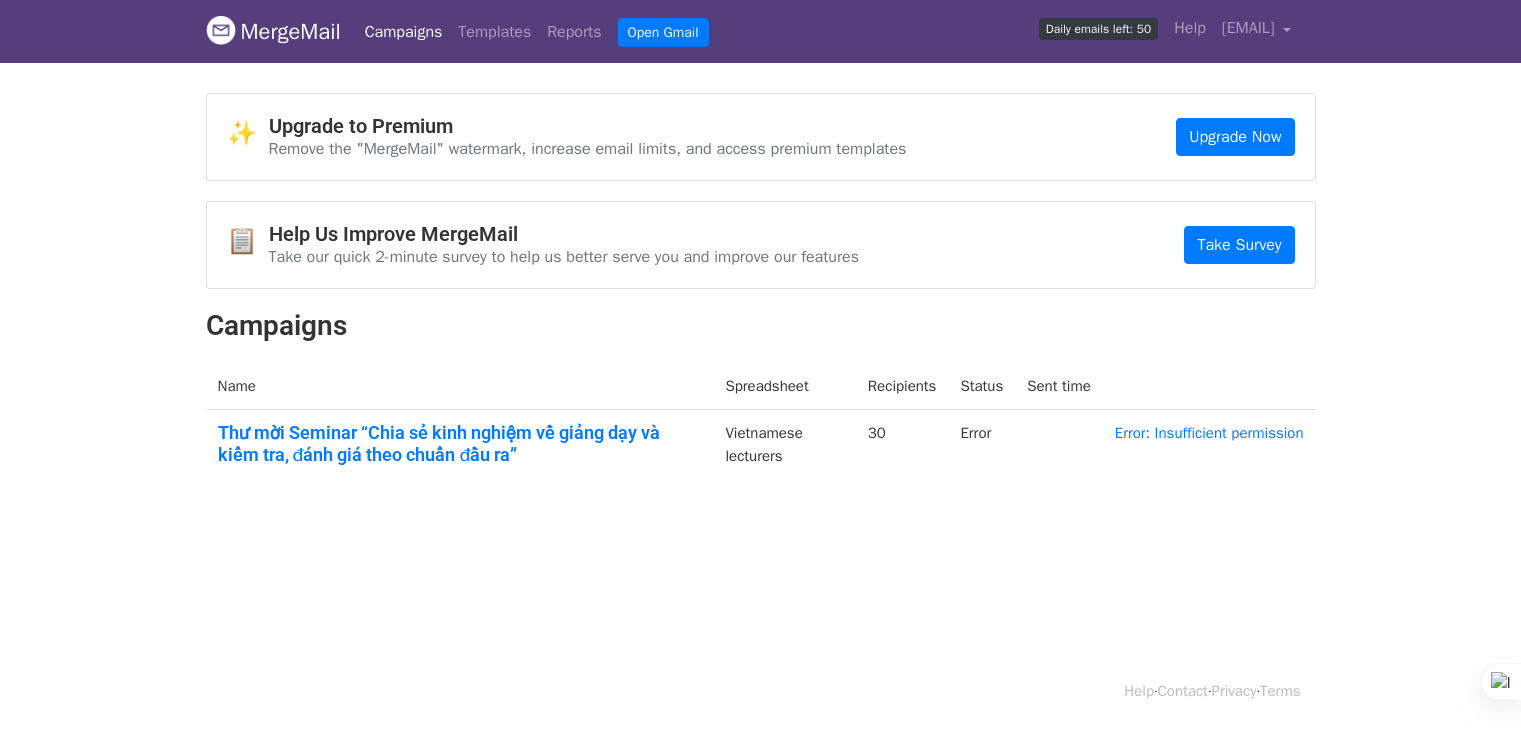 scroll, scrollTop: 0, scrollLeft: 0, axis: both 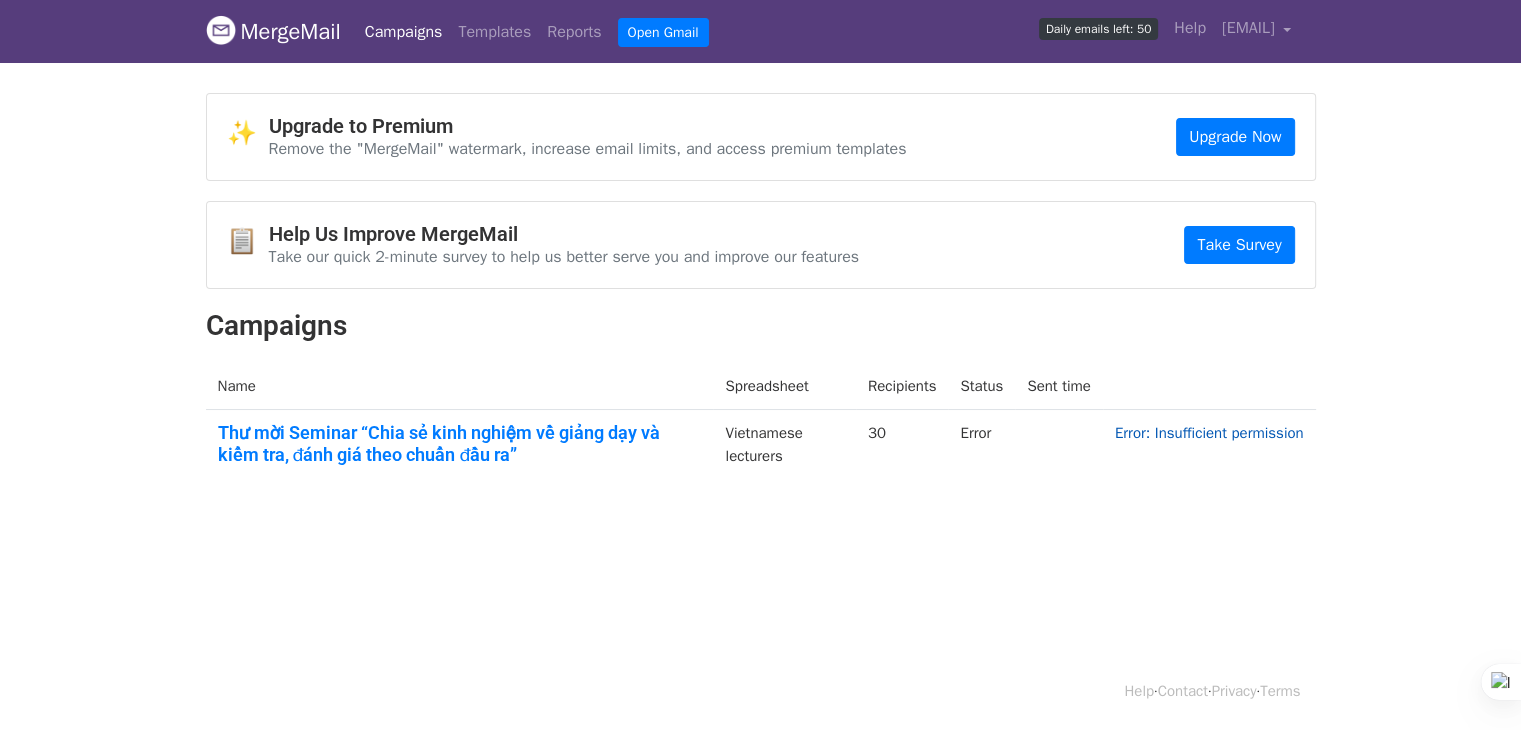click on "Error: Insufficient permission" at bounding box center [1209, 433] 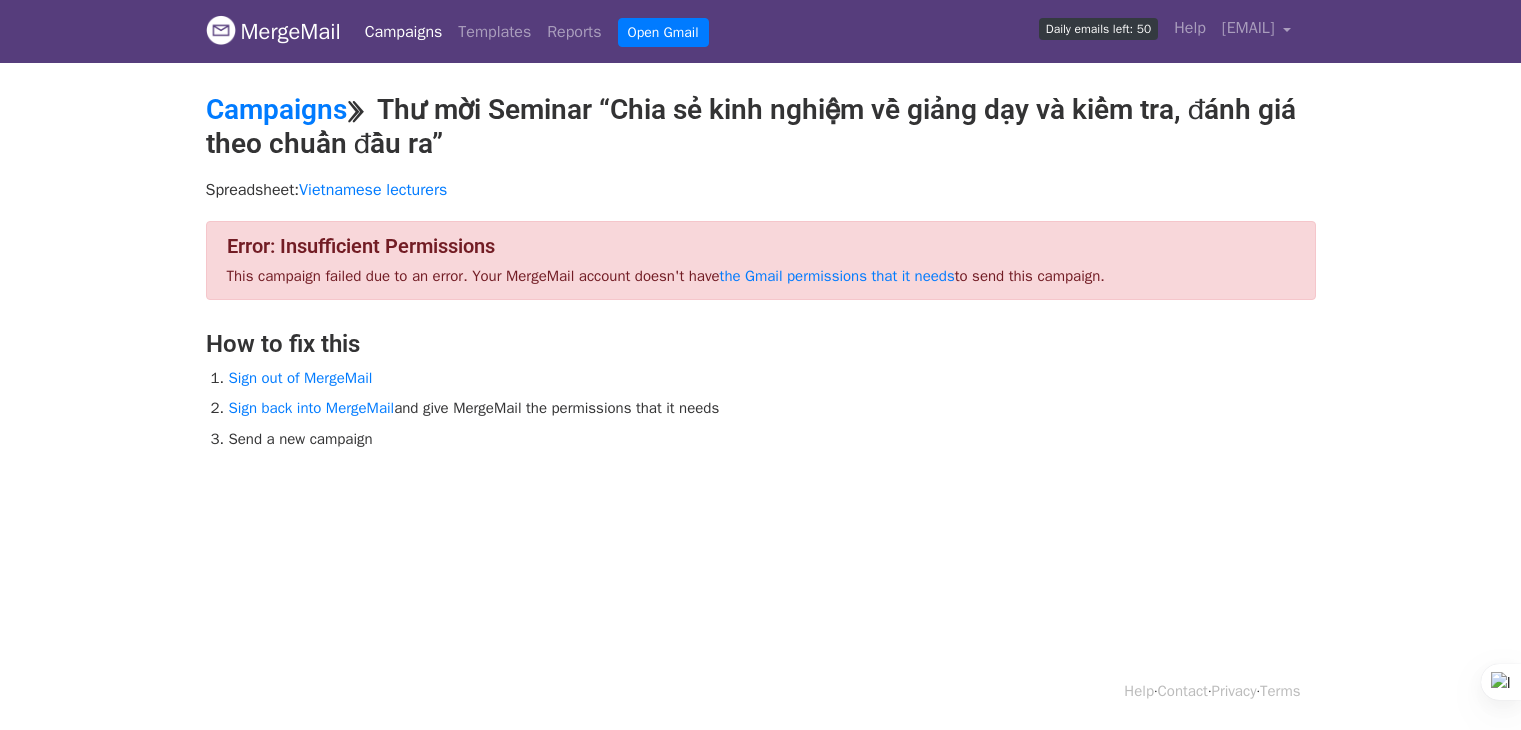 scroll, scrollTop: 0, scrollLeft: 0, axis: both 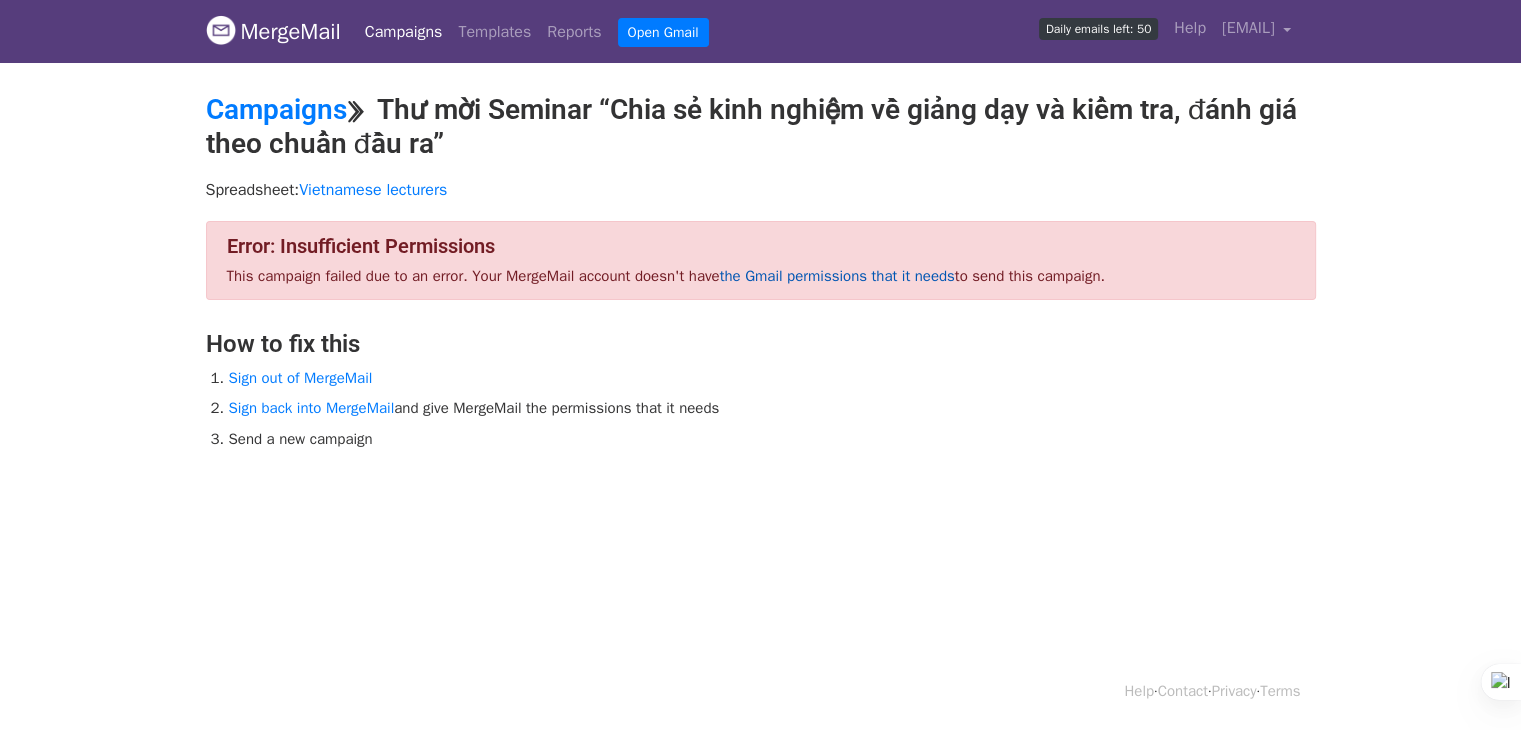 click on "the Gmail permissions that it needs" at bounding box center [837, 276] 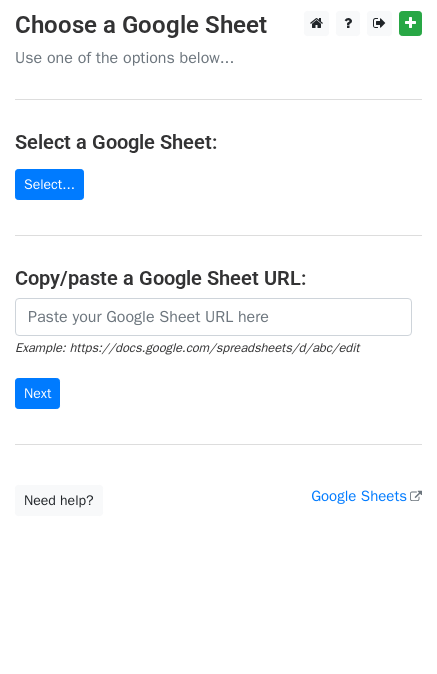 scroll, scrollTop: 0, scrollLeft: 0, axis: both 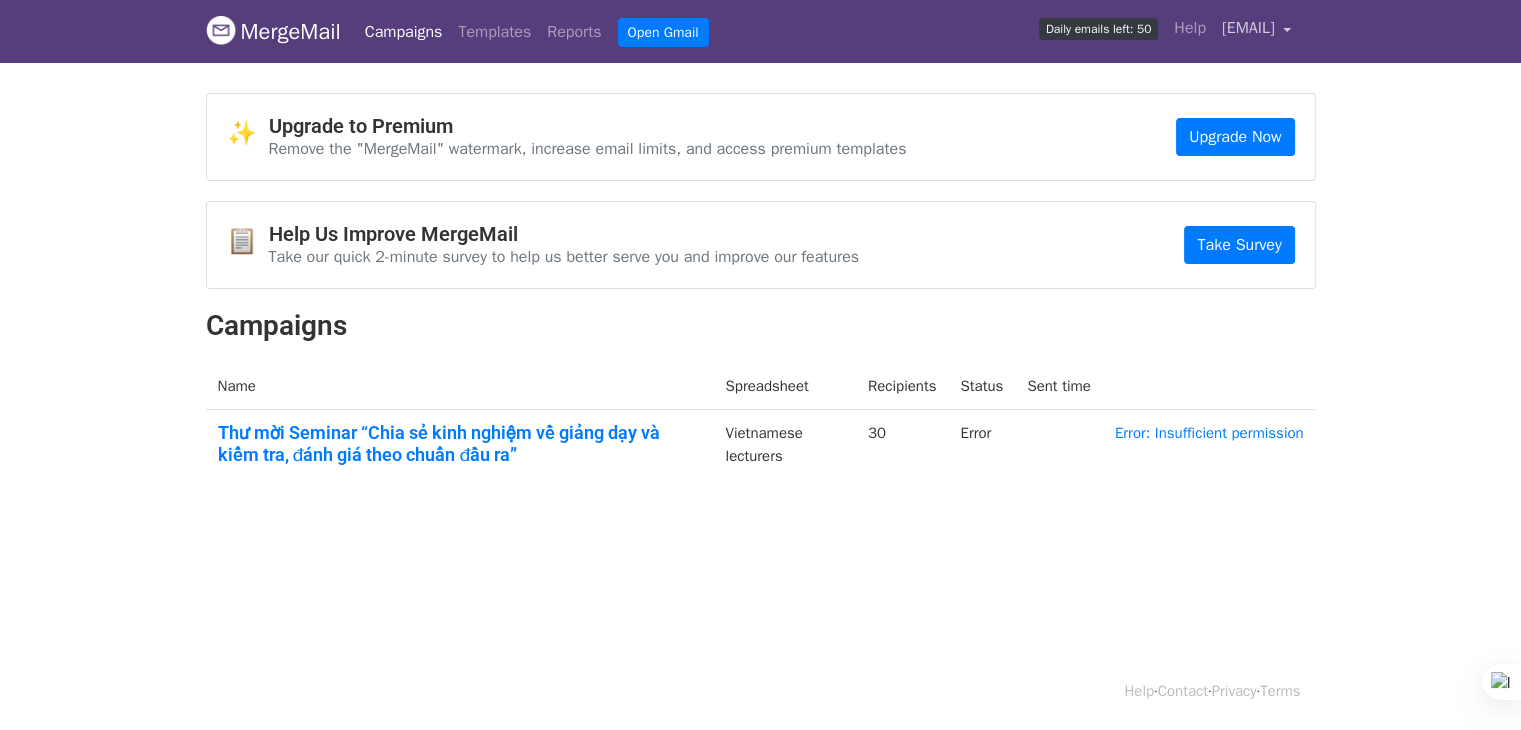 click on "[EMAIL]" at bounding box center (1257, 31) 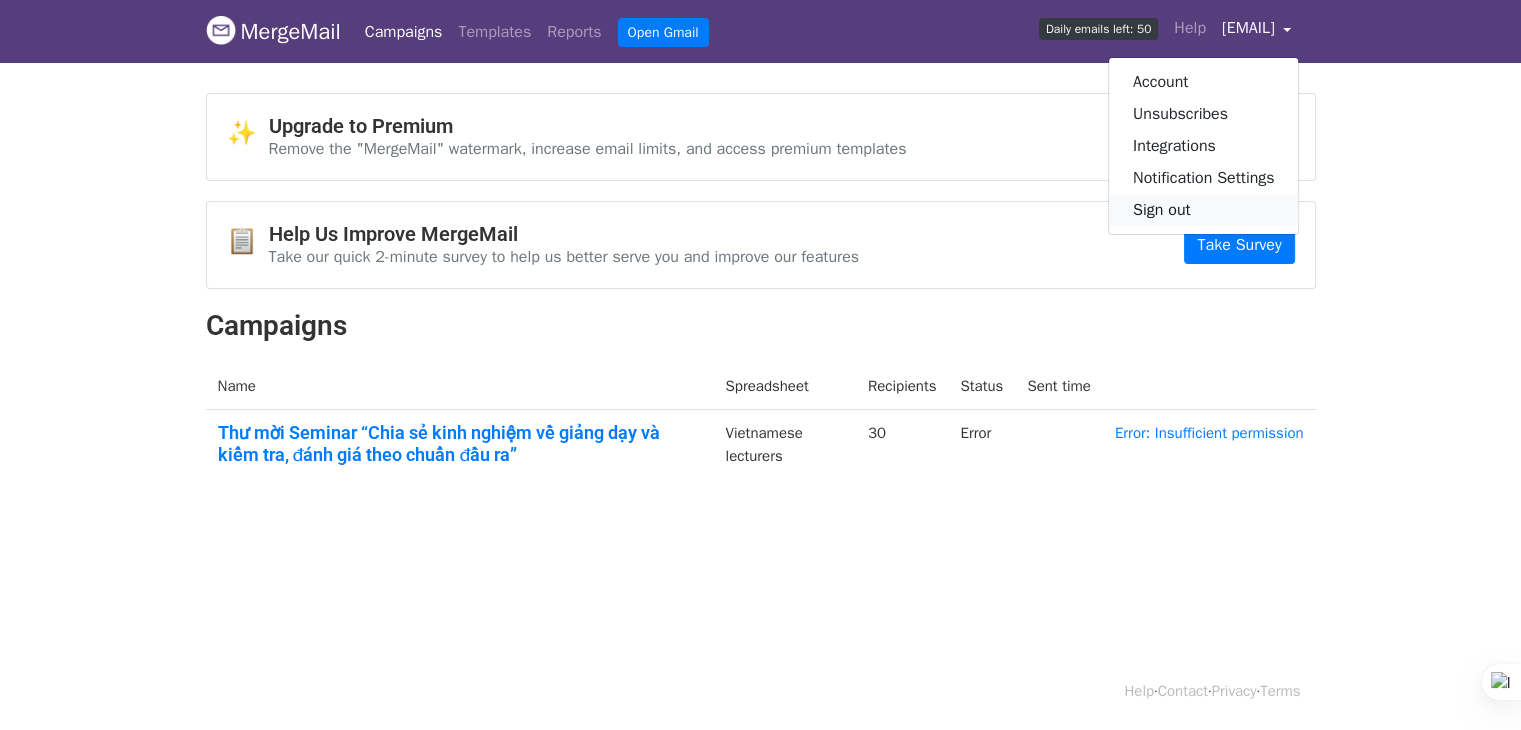 click on "Sign out" at bounding box center [1204, 210] 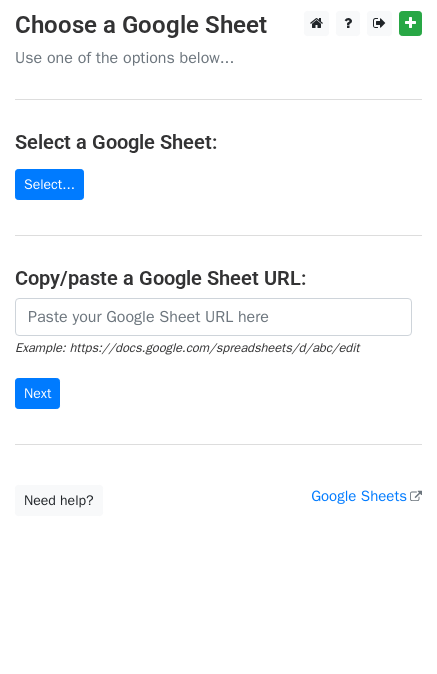 scroll, scrollTop: 0, scrollLeft: 0, axis: both 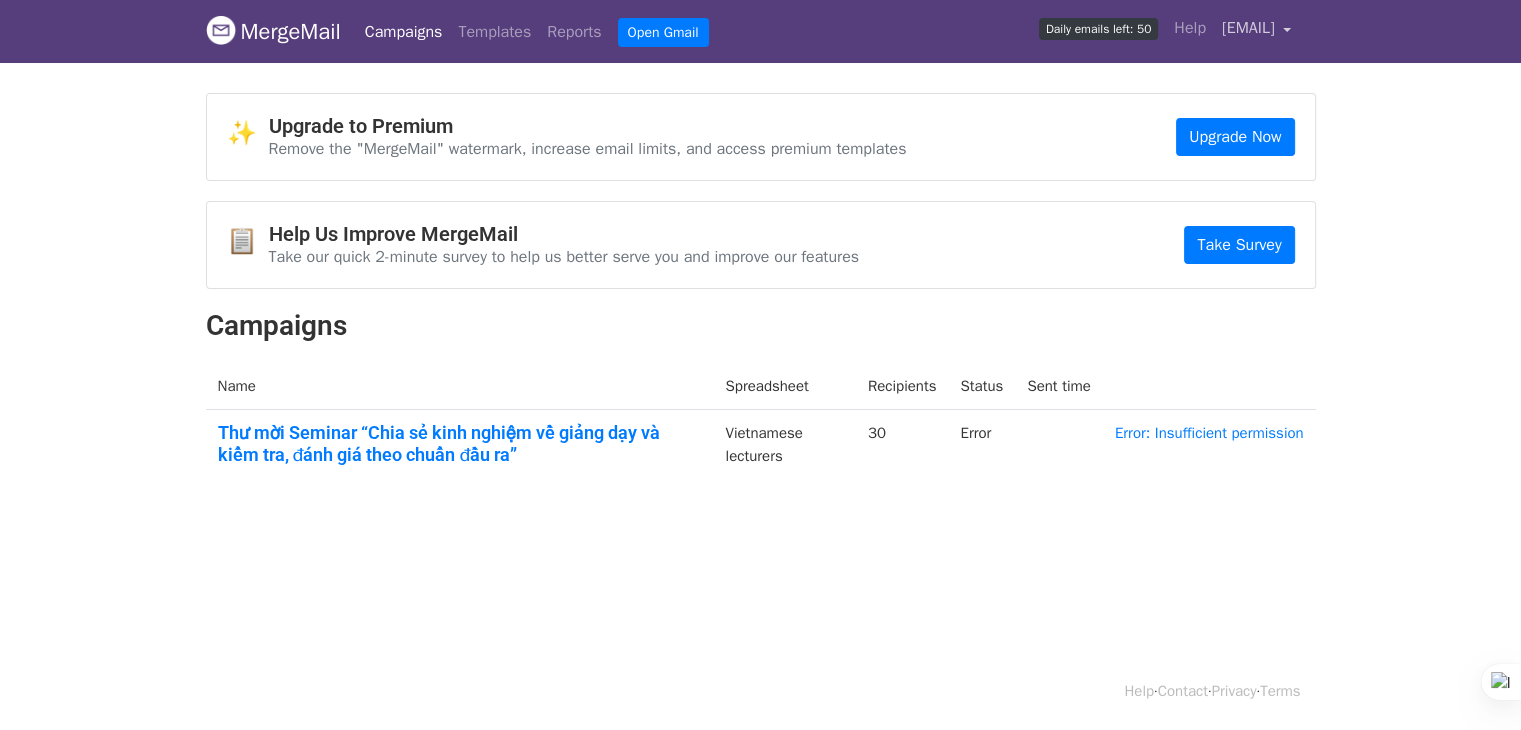 click on "[EMAIL]" at bounding box center (1248, 28) 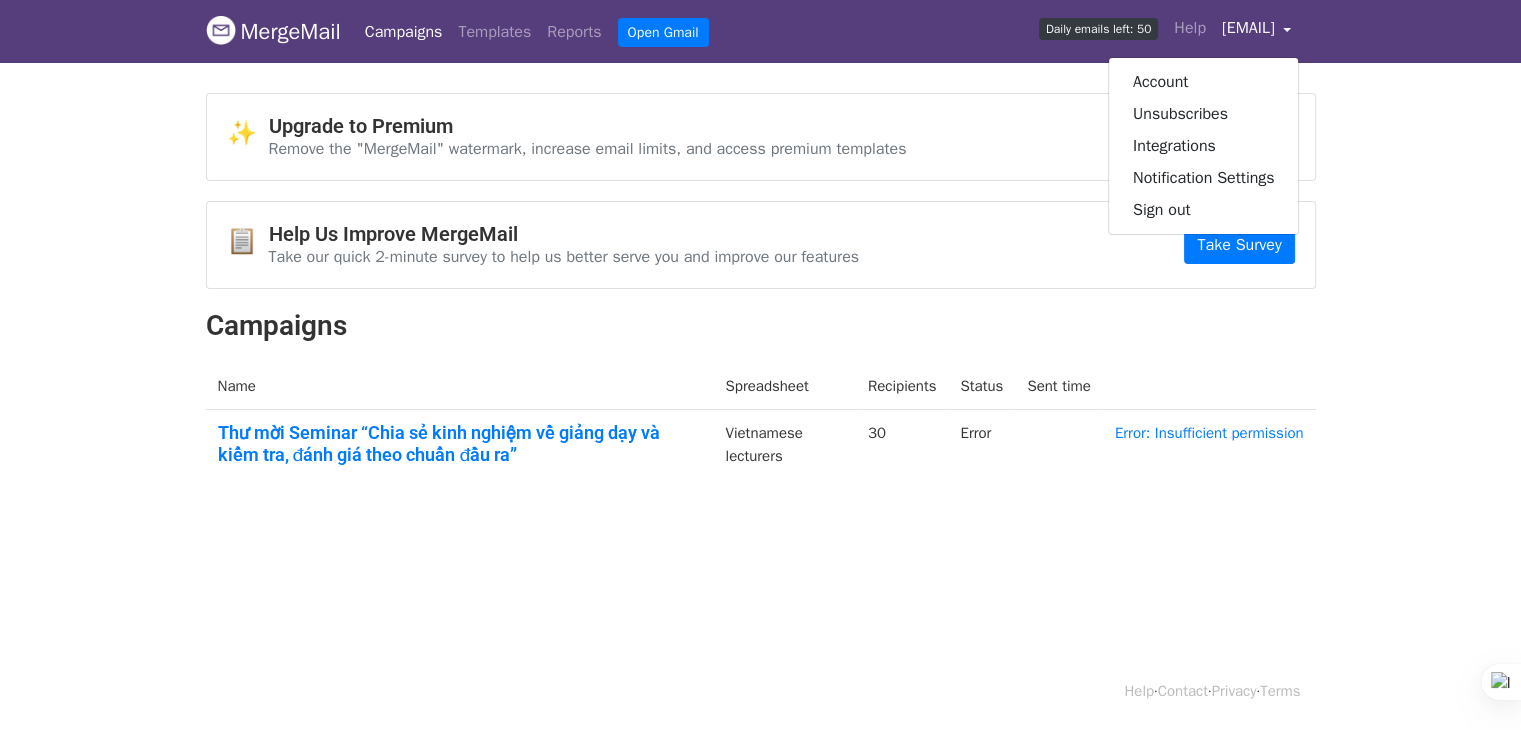 click on "[EMAIL]" at bounding box center (1257, 31) 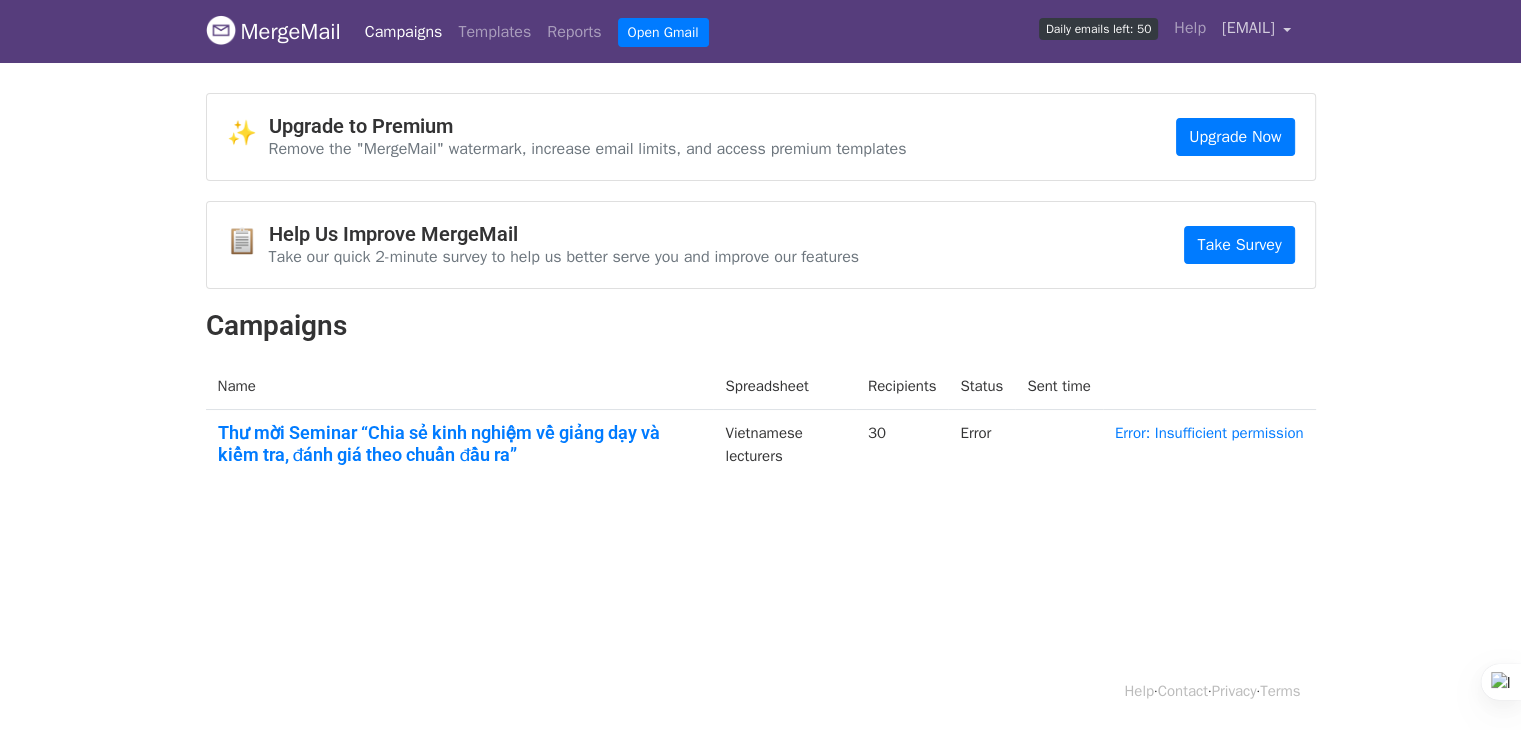 click on "[EMAIL]" at bounding box center [1257, 31] 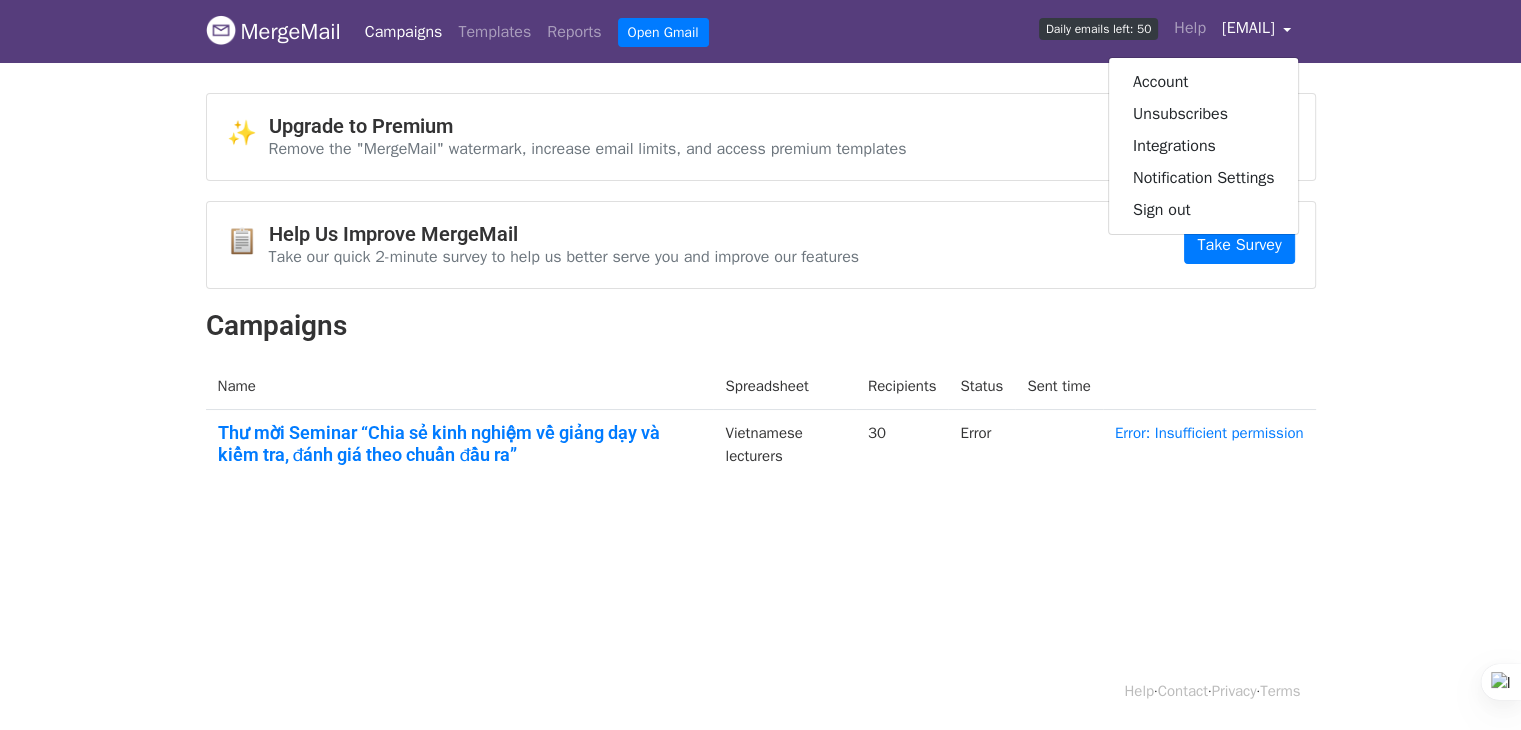 click on "MergeMail
Campaigns
Templates
Reports
Open Gmail
Daily emails left: 50
Help
[EMAIL]
Account
Unsubscribes
Integrations
Notification Settings
Sign out
New Features
You're all caught up!
Scheduled Campaigns
Schedule your emails to be sent later.
Read more
Account Reports
View reports across all of your campaigns to find highly-engaged recipients and to see which templates and campaigns have the most clicks and opens.
Read more
View my reports
Template Editor
Create beautiful emails using our powerful template editor.
Read more
View my templates
✨
Upgrade to Premium
Remove the "MergeMail" watermark, increase email limits, and access premium templates
Upgrade Now
📋
Help Us Improve MergeMail
Take Survey
Campaigns
Name
Spreadsheet" at bounding box center (760, 290) 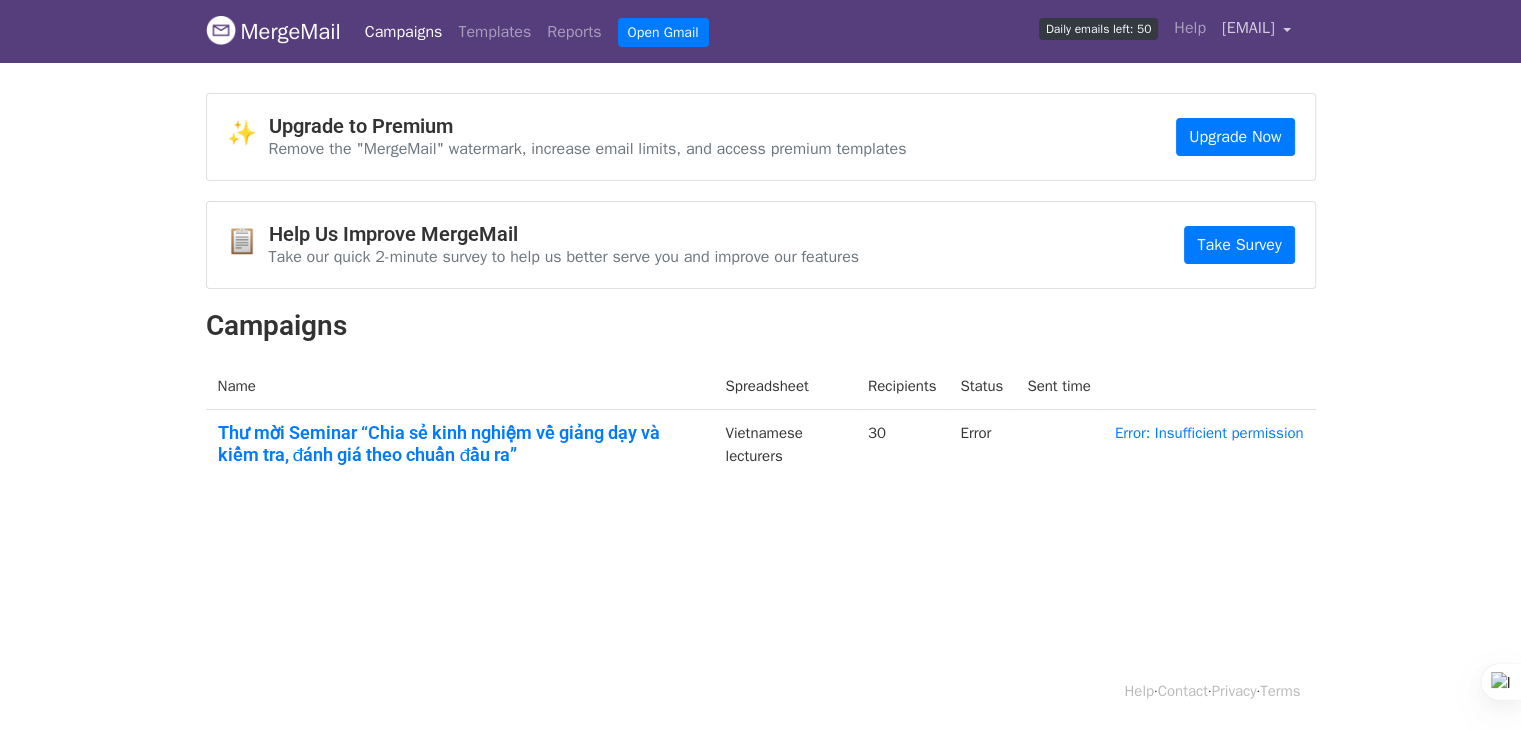 click on "[EMAIL]" at bounding box center [1257, 31] 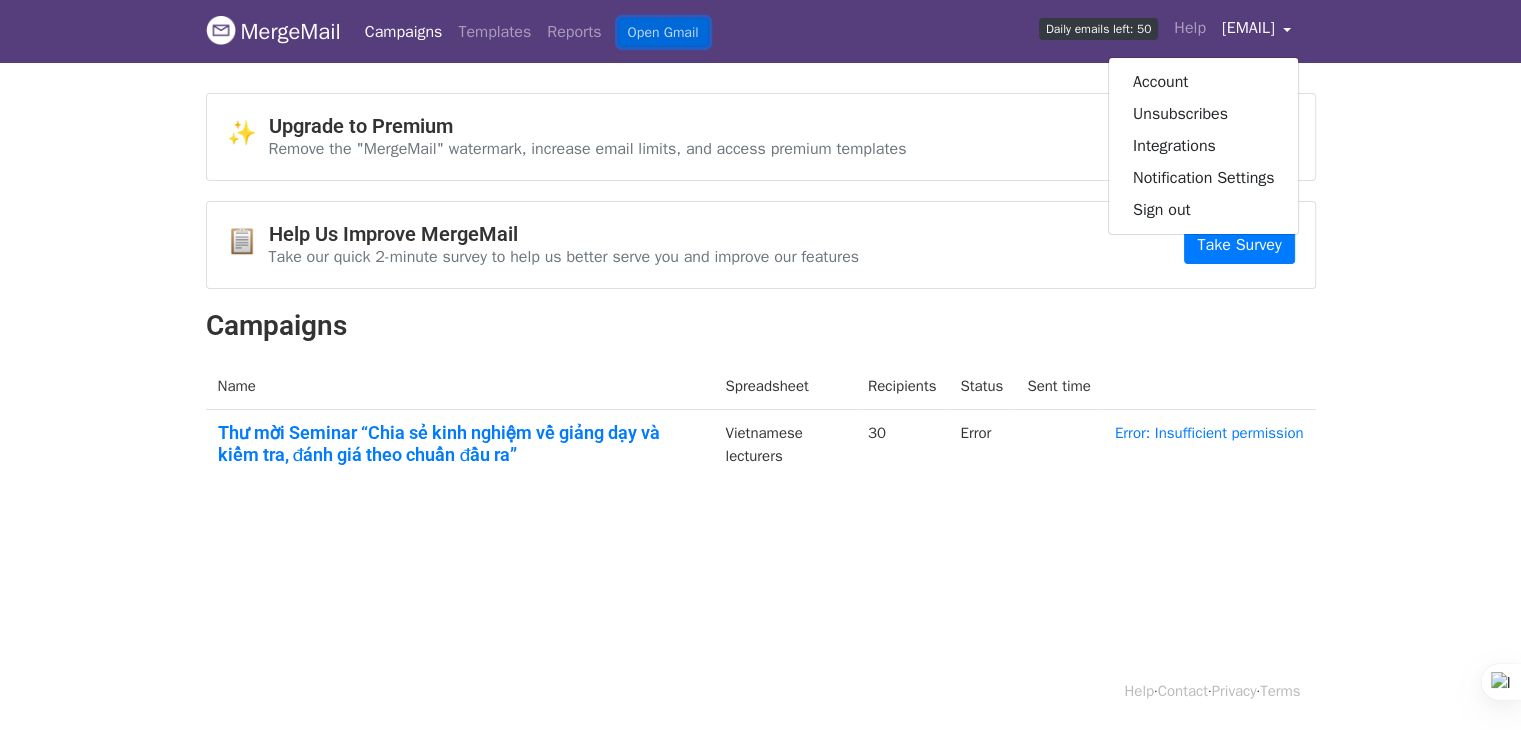 click on "Open Gmail" at bounding box center (663, 32) 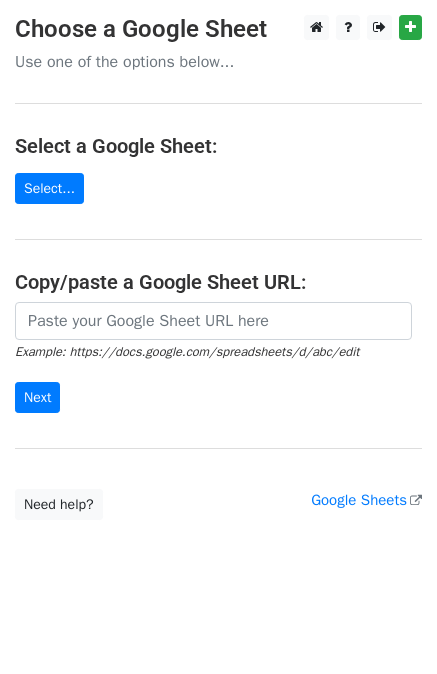 scroll, scrollTop: 0, scrollLeft: 0, axis: both 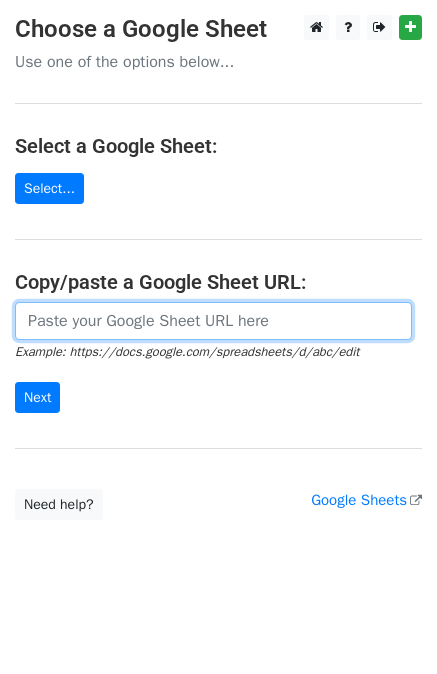 click at bounding box center (213, 321) 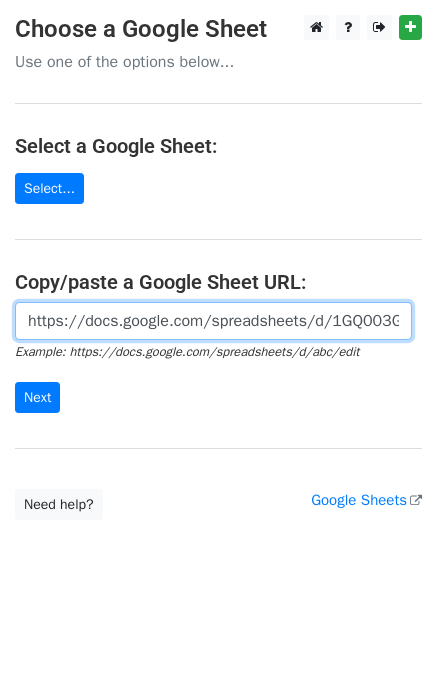 scroll, scrollTop: 0, scrollLeft: 620, axis: horizontal 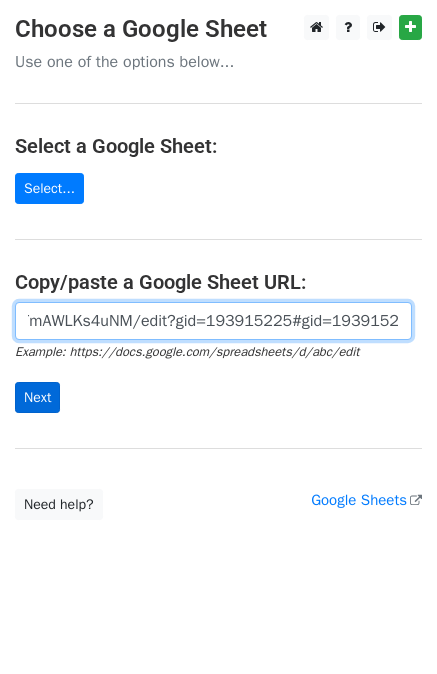 type on "https://docs.google.com/spreadsheets/d/1GQ003GzeO8nSz1QDl8n2aXQXmWgqhk5wTmAWLKs4uNM/edit?gid=193915225#gid=193915225" 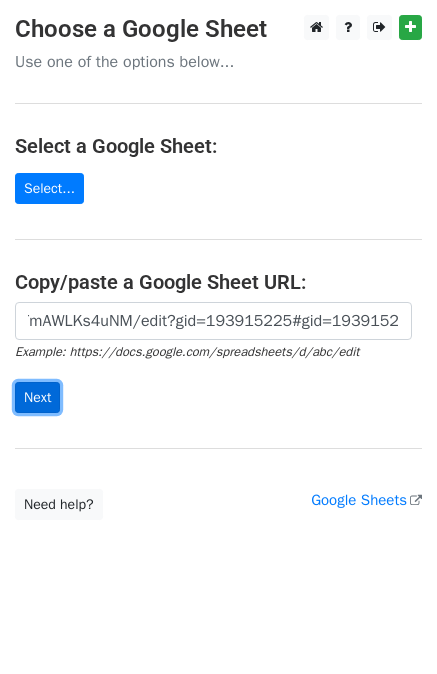 click on "Next" at bounding box center (37, 397) 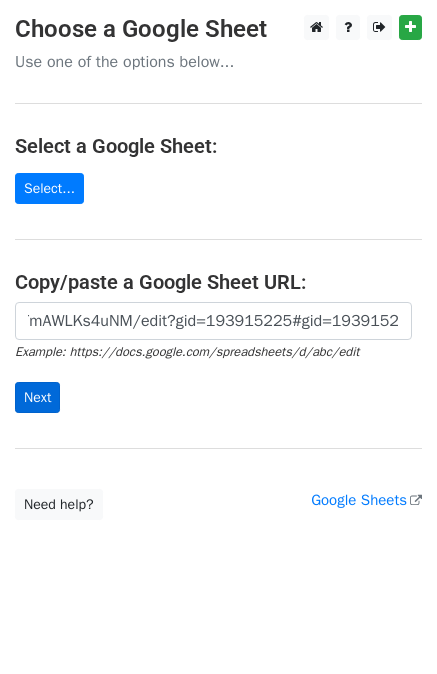 scroll, scrollTop: 0, scrollLeft: 0, axis: both 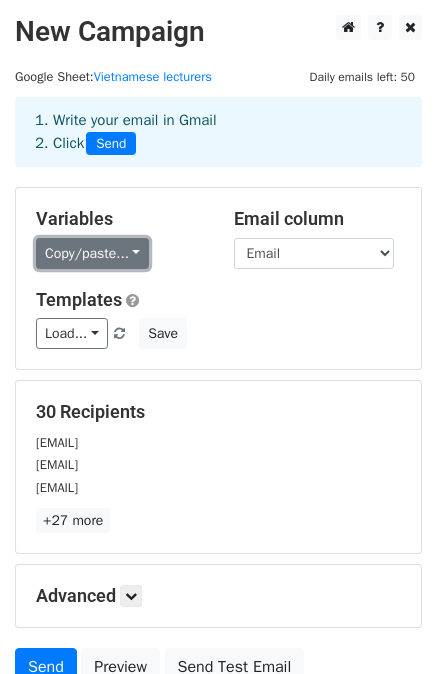 click on "Copy/paste..." at bounding box center [92, 253] 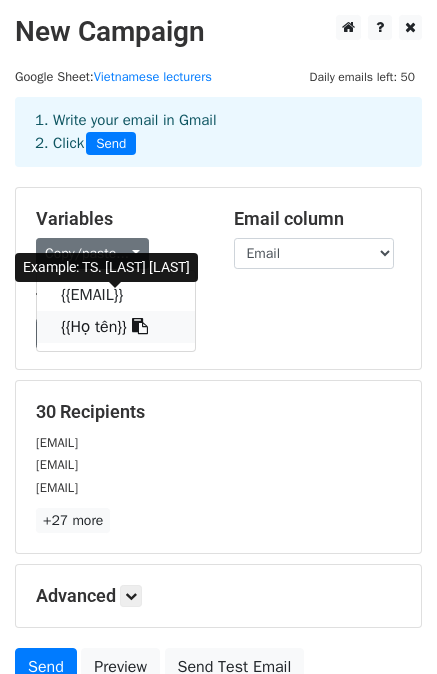 click on "{{Họ tên}}" at bounding box center (116, 327) 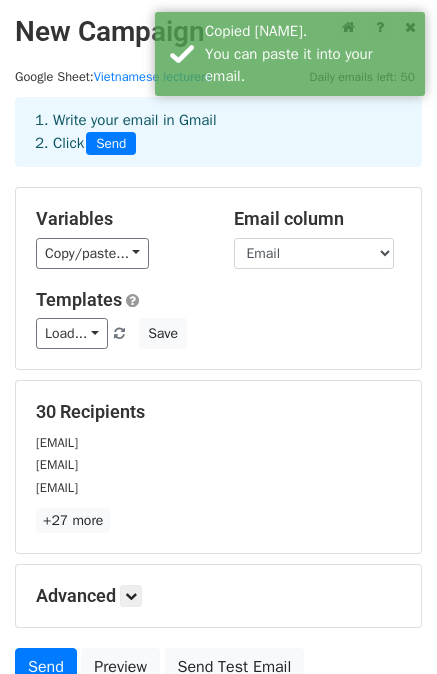 scroll, scrollTop: 180, scrollLeft: 0, axis: vertical 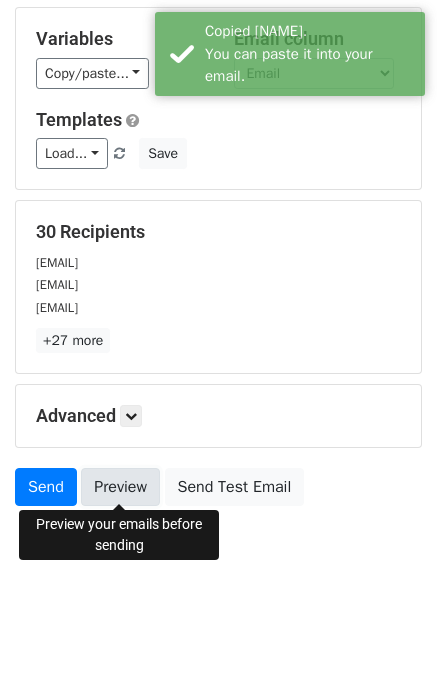 click on "Preview" at bounding box center (120, 487) 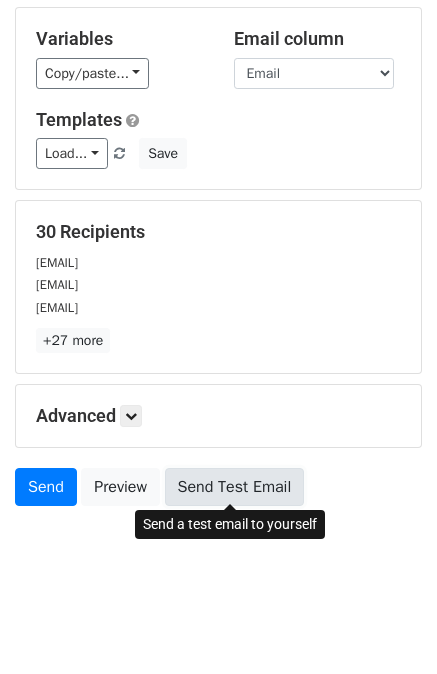 click on "Send Test Email" at bounding box center [235, 487] 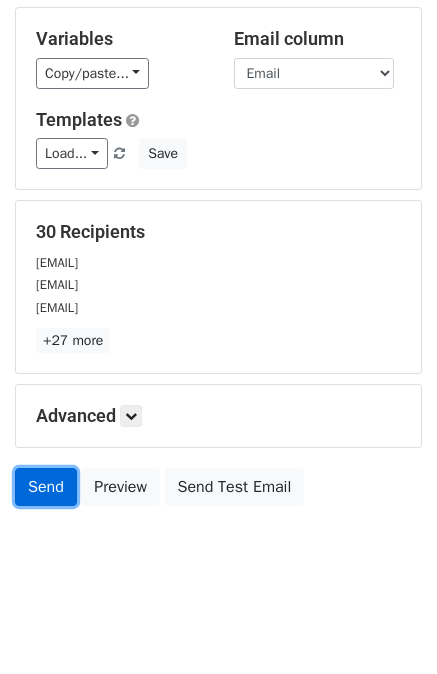 click on "Send" at bounding box center (46, 487) 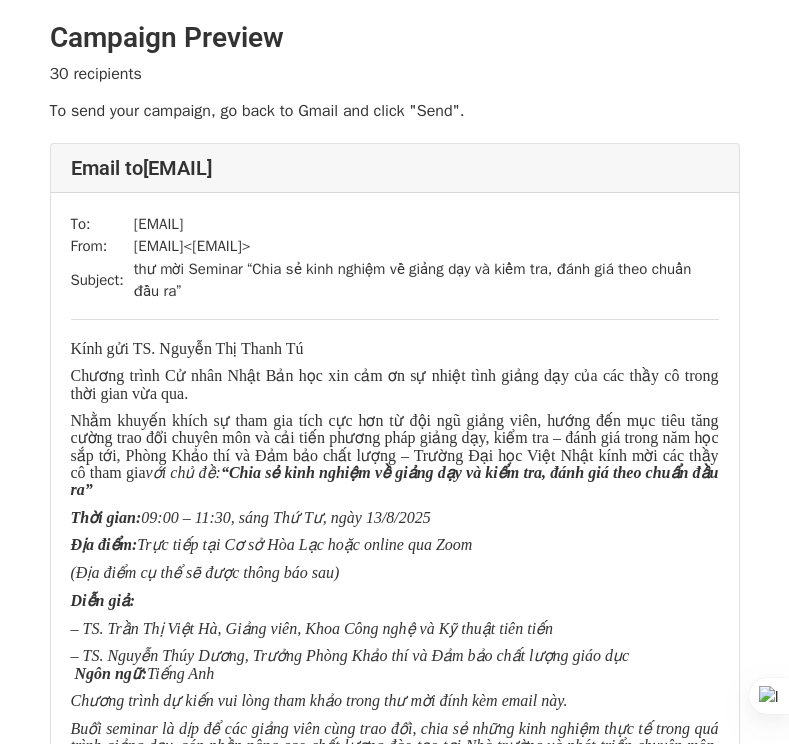 scroll, scrollTop: 0, scrollLeft: 0, axis: both 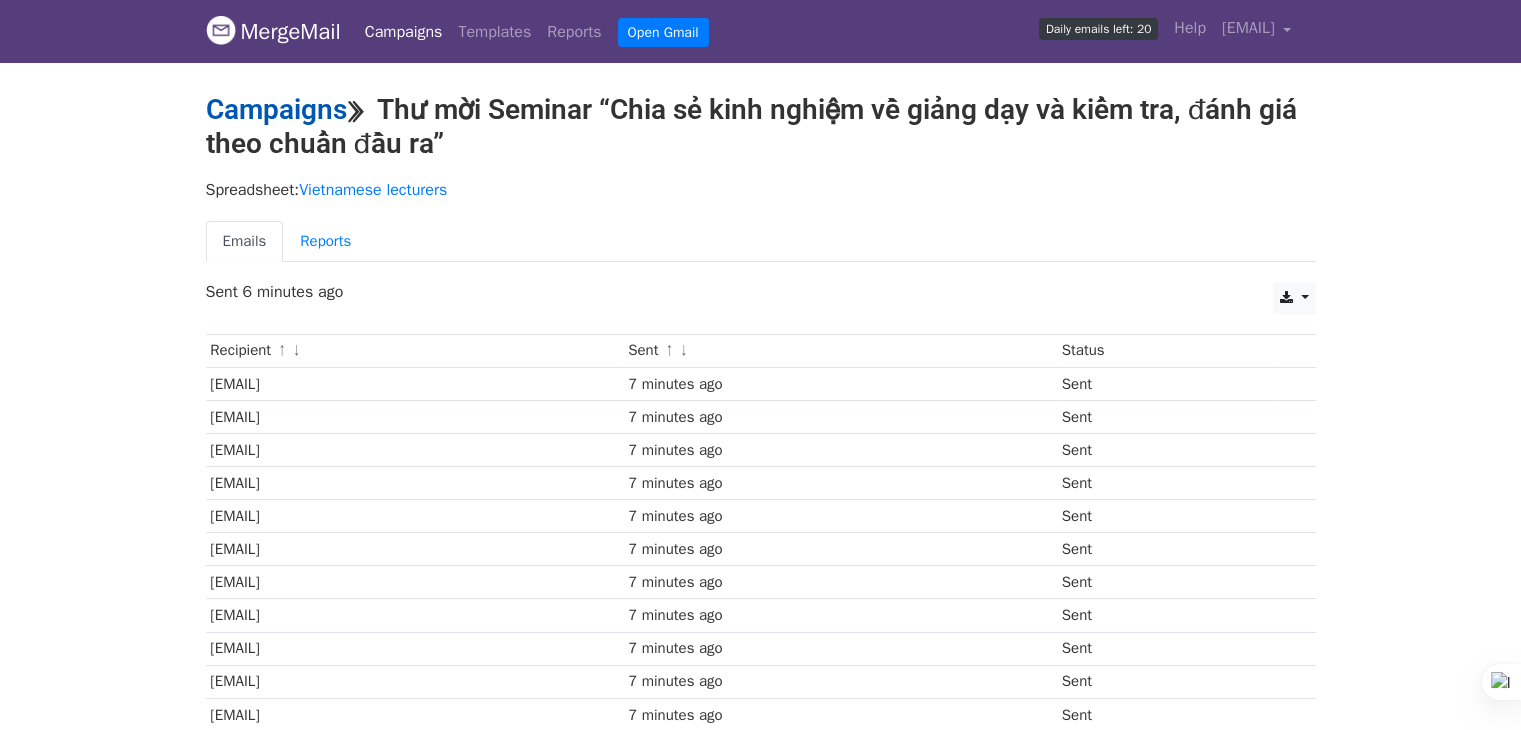 click on "Campaigns" at bounding box center [276, 109] 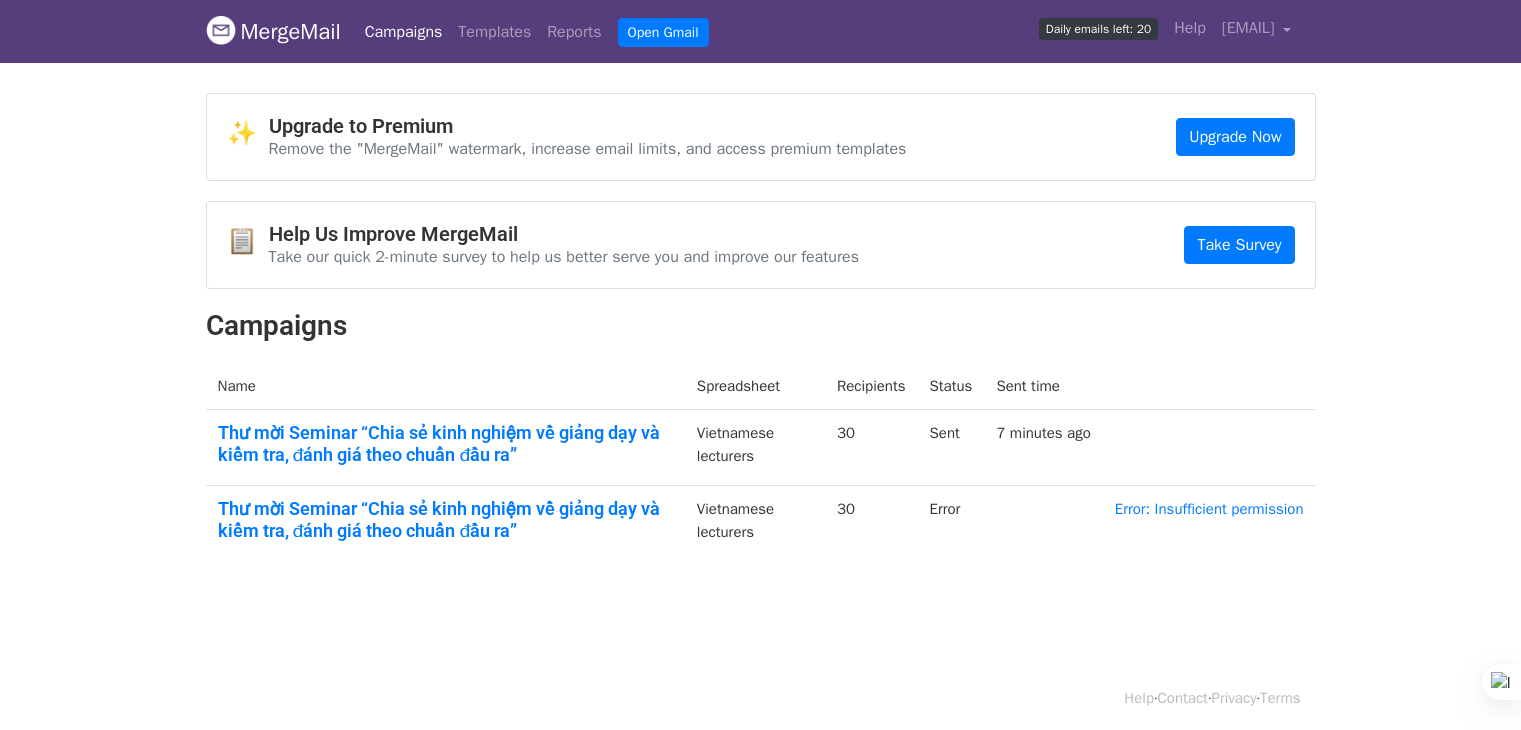 scroll, scrollTop: 0, scrollLeft: 0, axis: both 